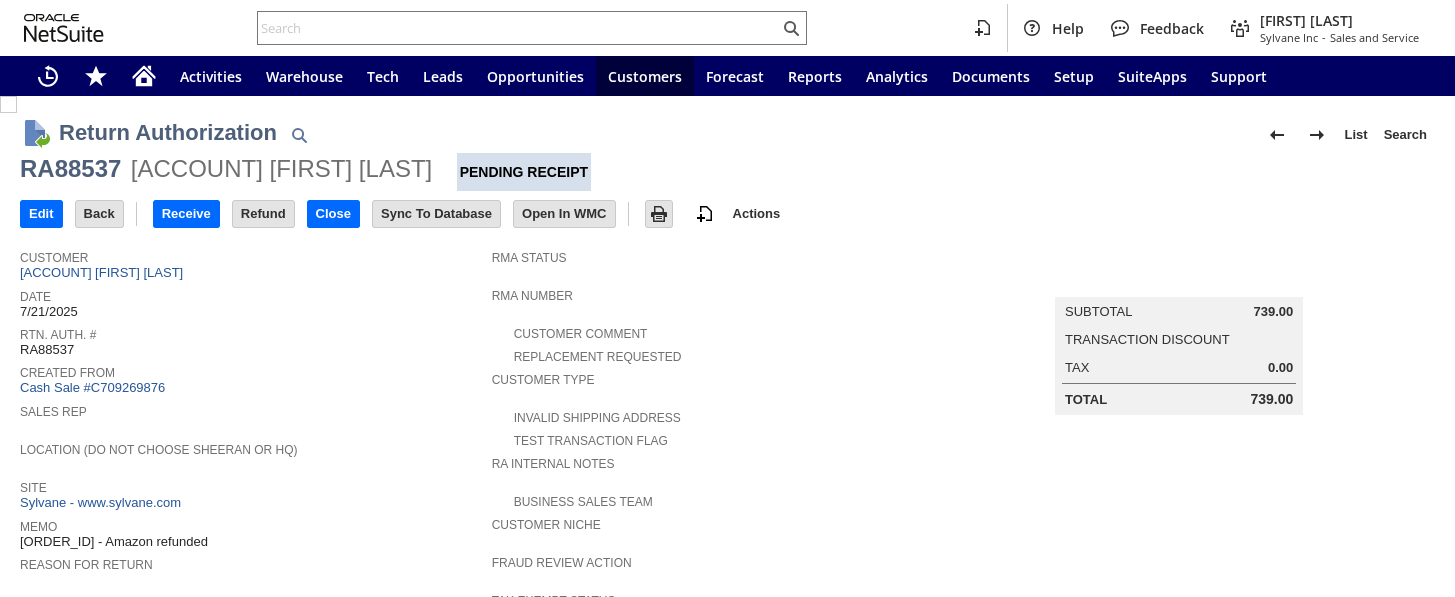 scroll, scrollTop: 0, scrollLeft: 0, axis: both 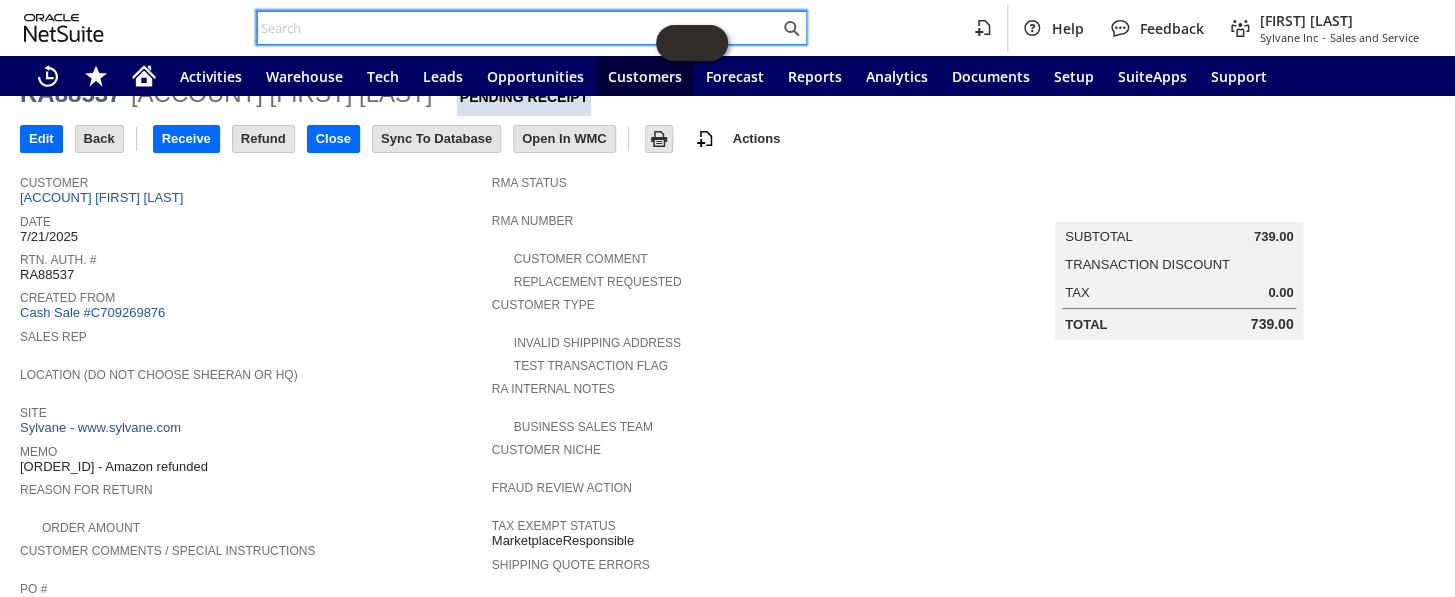 click at bounding box center (518, 28) 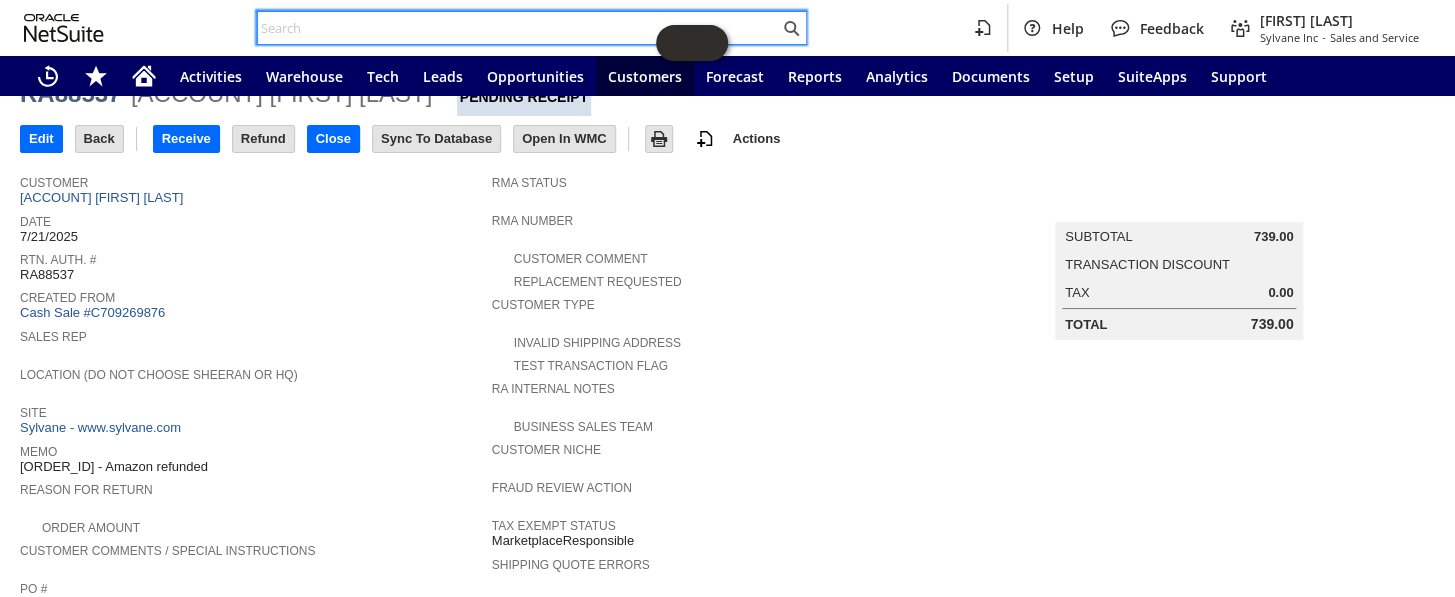 paste on "113-0534983-3895428" 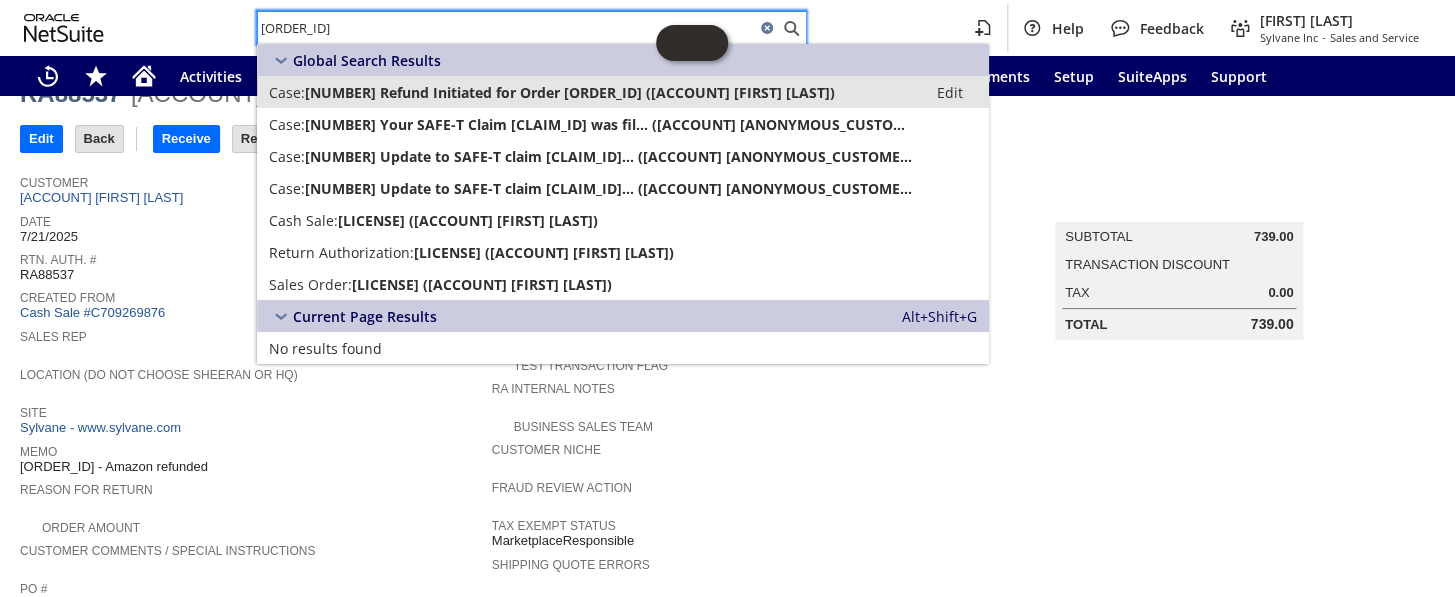 type on "113-0534983-3895428" 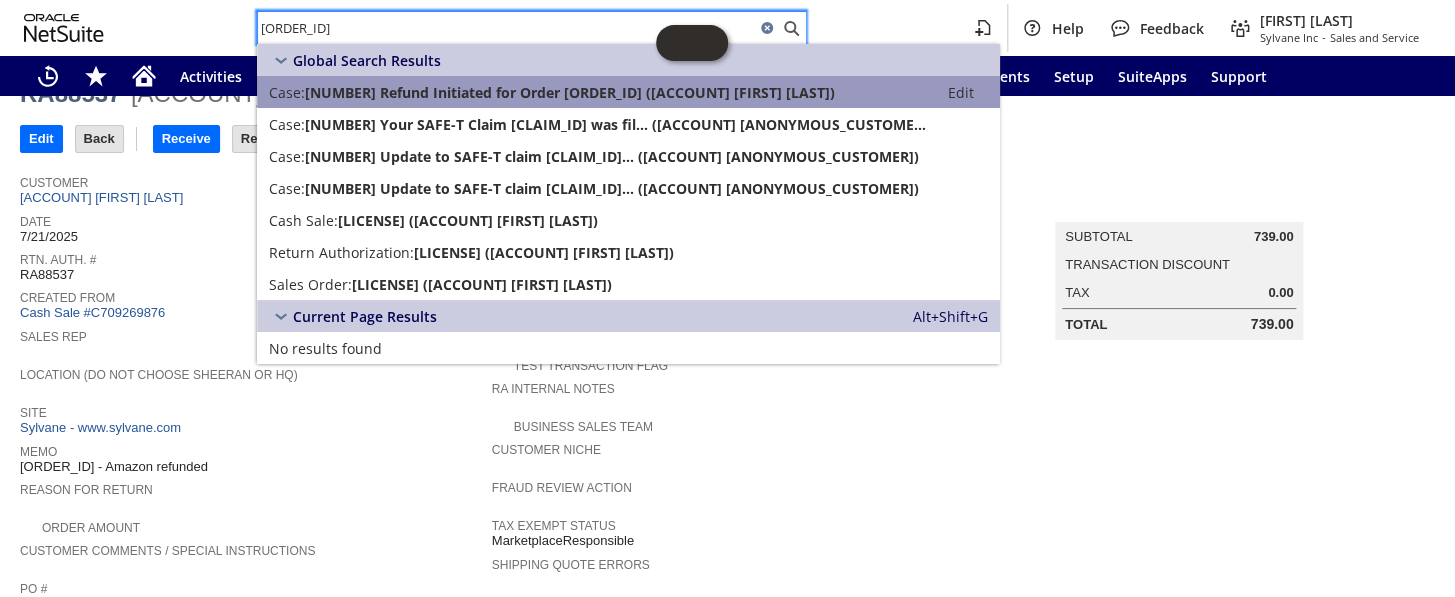 click on "Case:  900691 Refund Initiated for Order 113-0534983-3895428 (CU1226967 Taylor Husted) Edit" at bounding box center (628, 92) 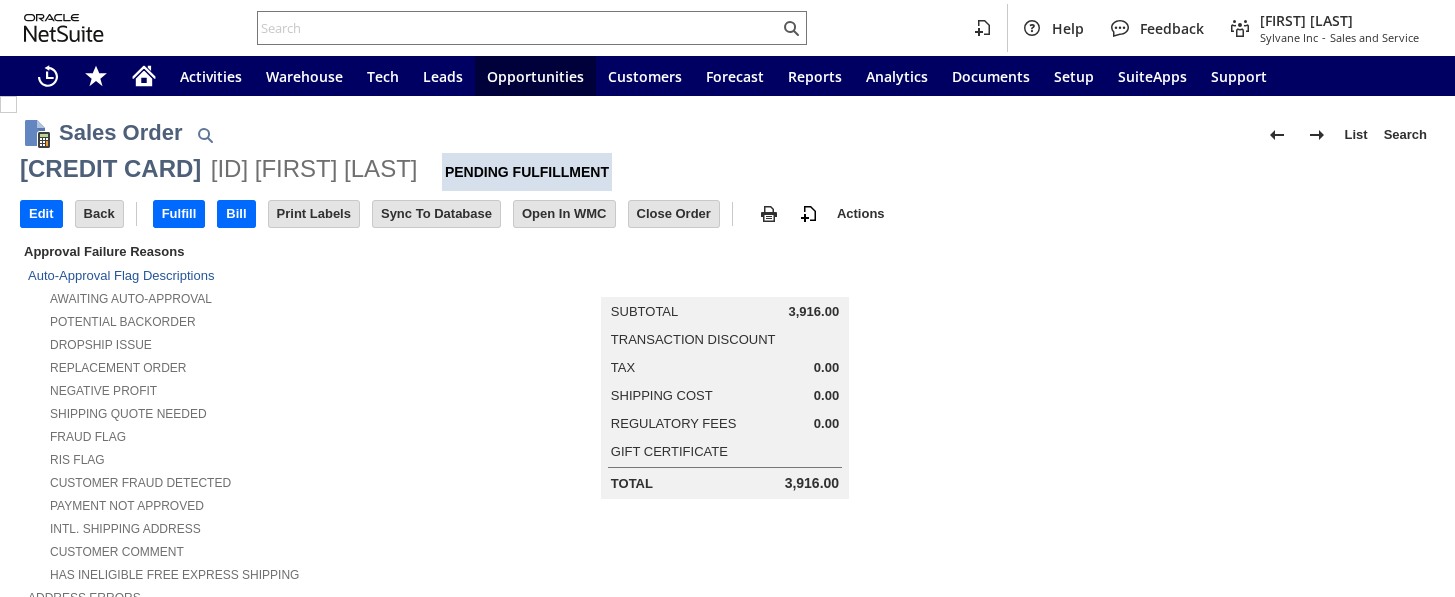 scroll, scrollTop: 0, scrollLeft: 0, axis: both 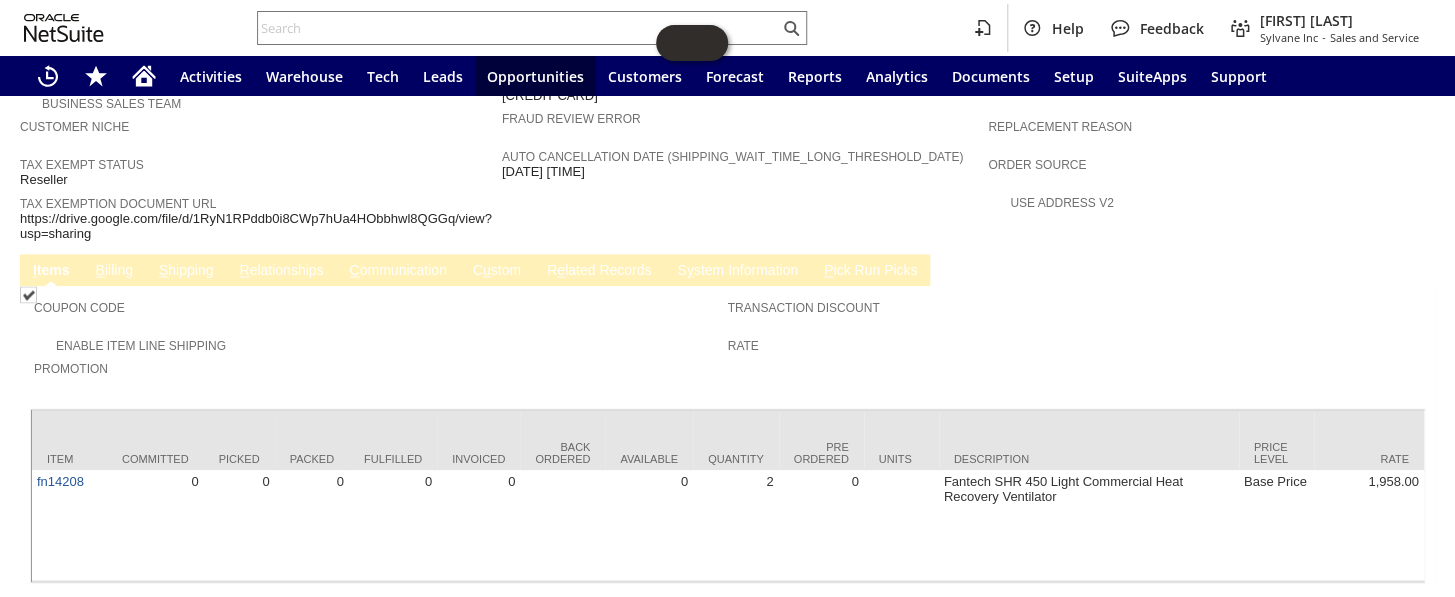click on "C ommunication" at bounding box center [398, 271] 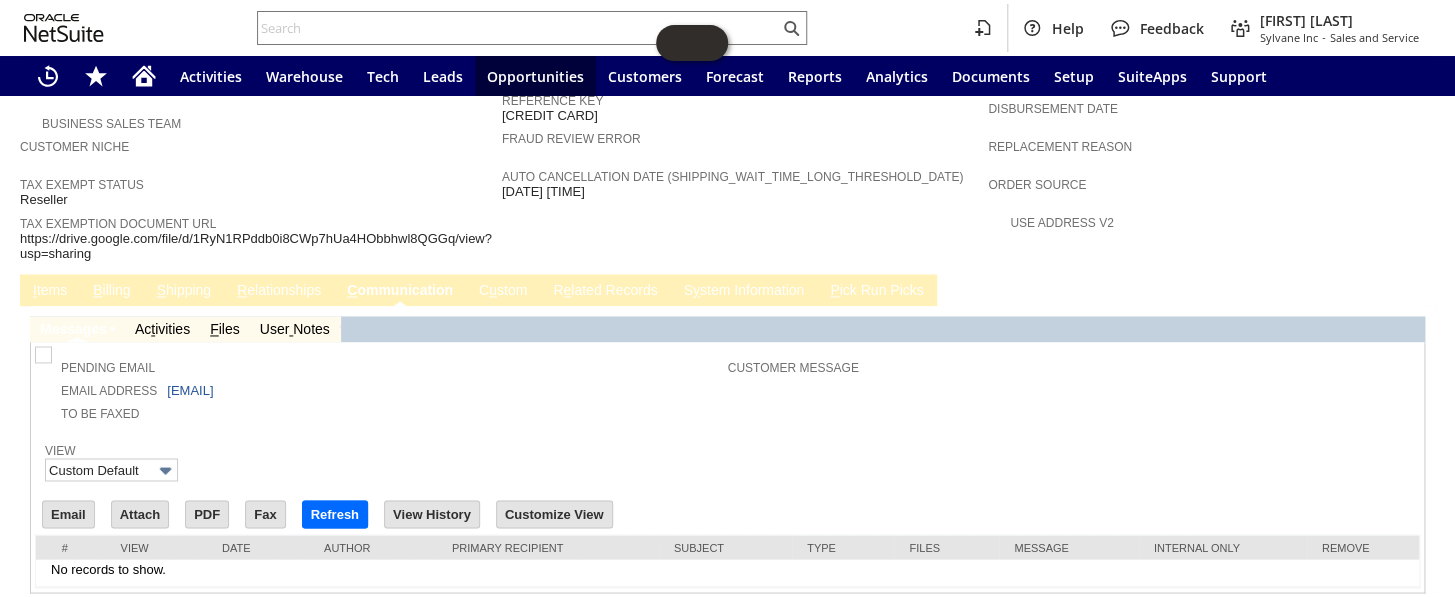 scroll, scrollTop: 0, scrollLeft: 0, axis: both 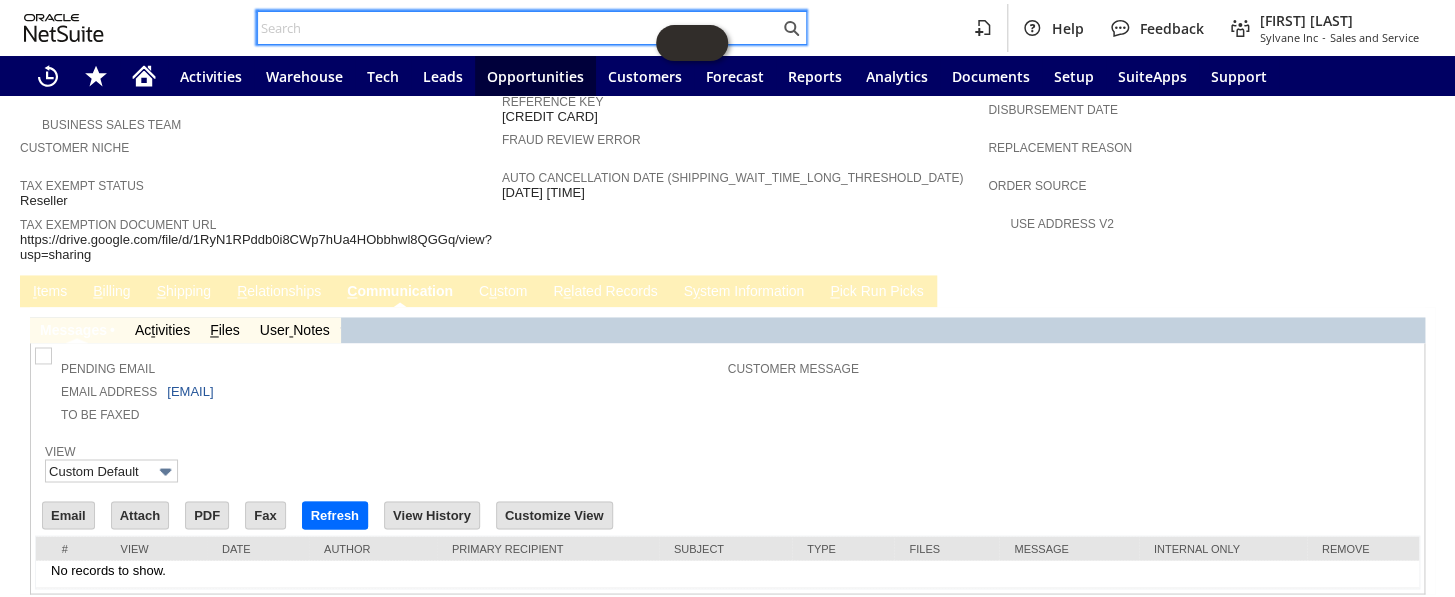 click at bounding box center (518, 28) 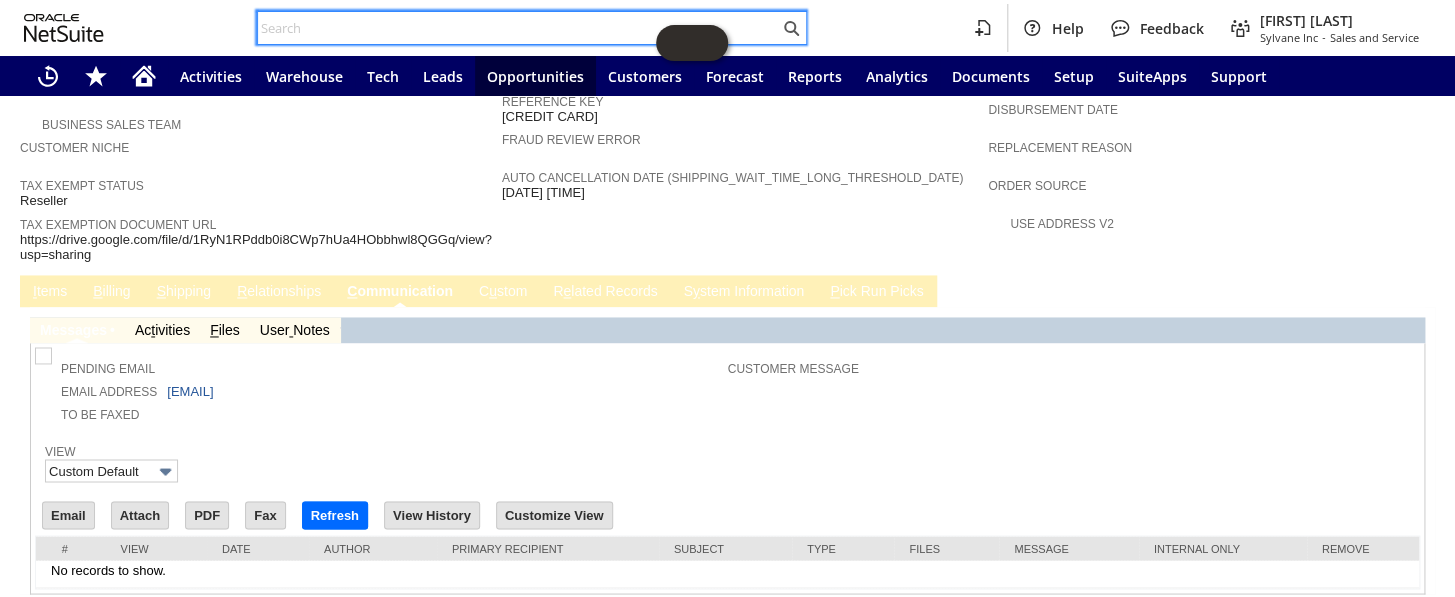 paste on "P217879" 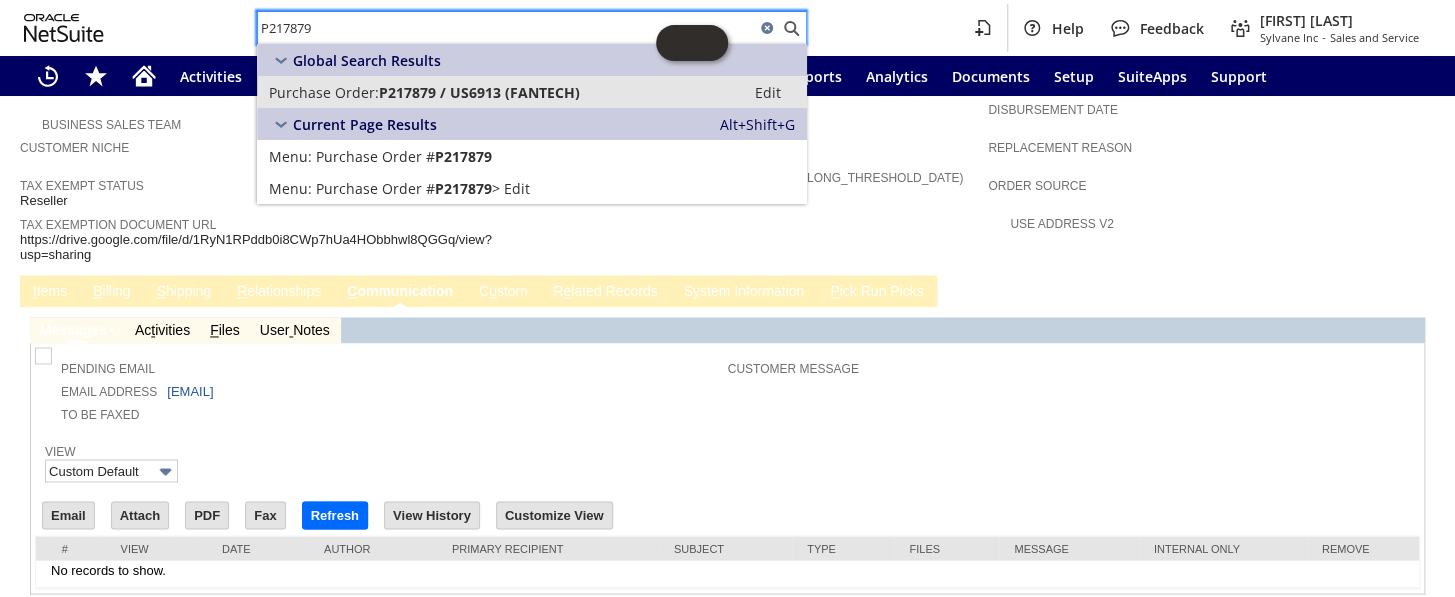 type on "P217879" 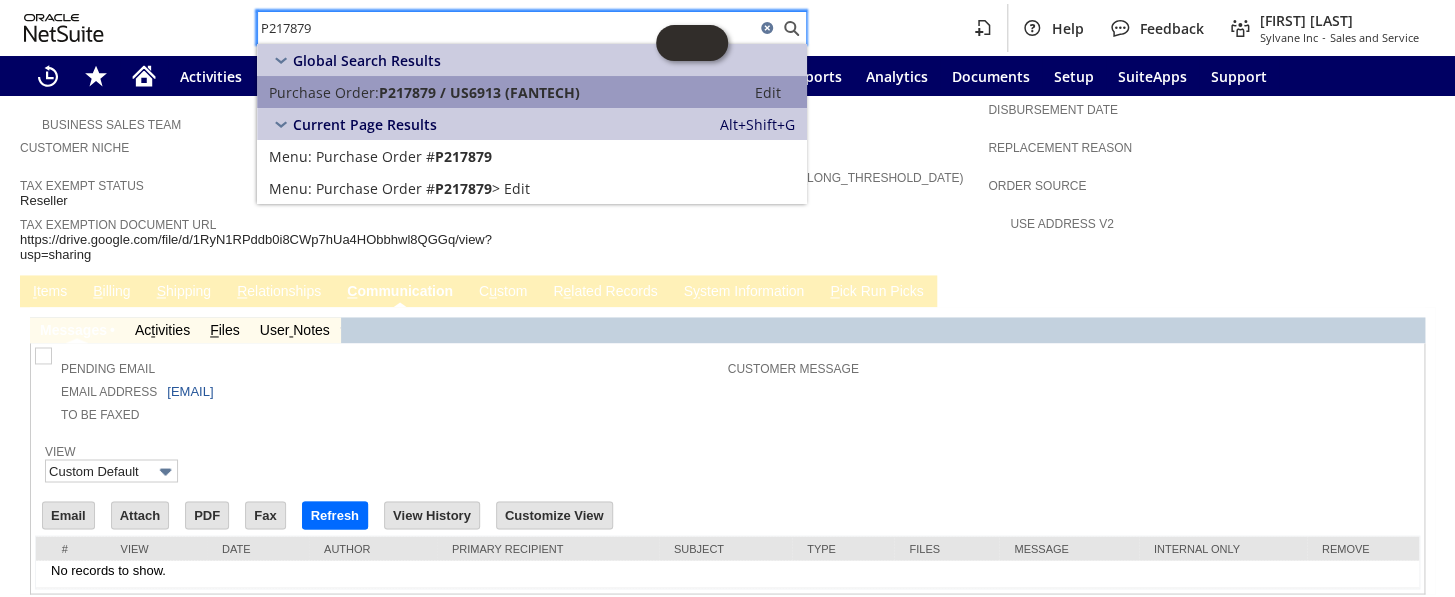 click on "P217879 / US6913 (FANTECH)" at bounding box center [479, 92] 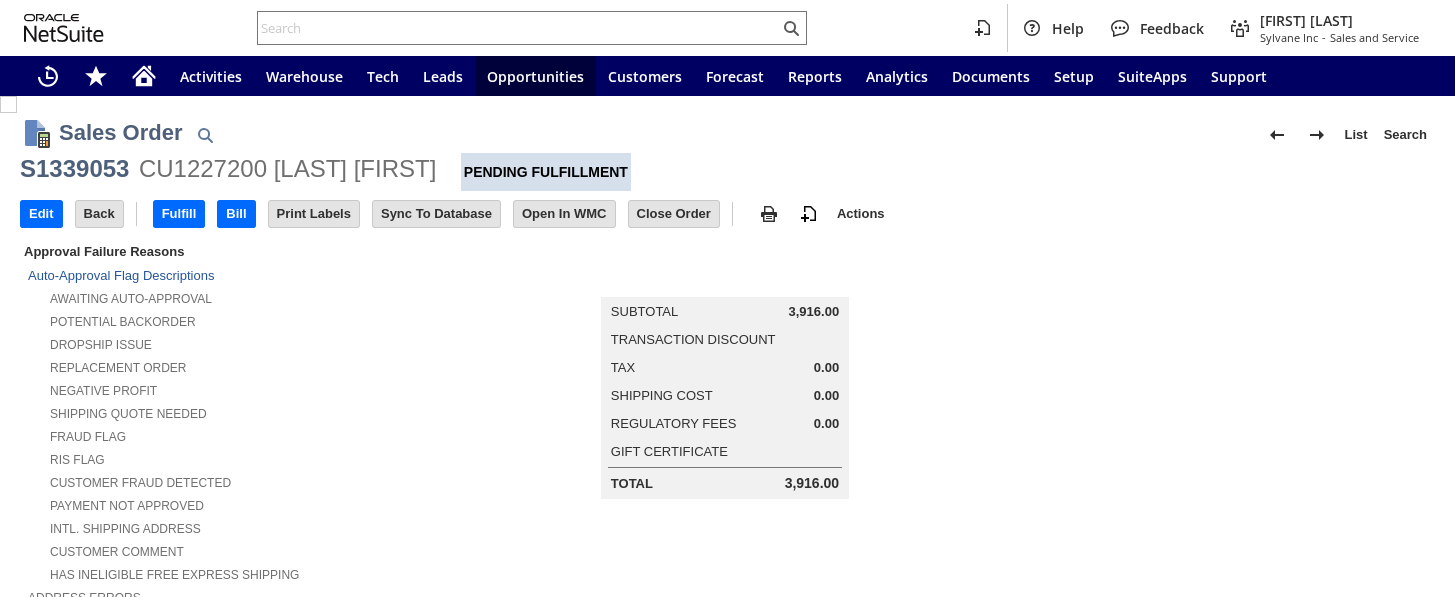 scroll, scrollTop: 0, scrollLeft: 0, axis: both 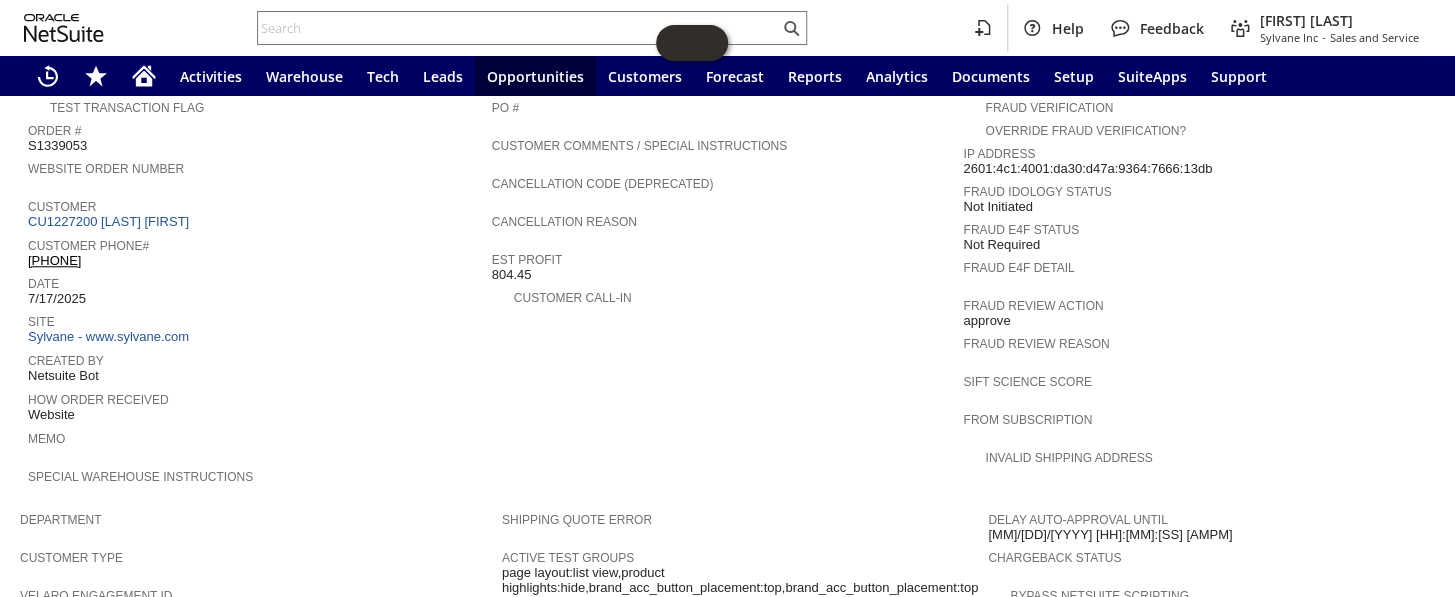 drag, startPoint x: 132, startPoint y: 230, endPoint x: 30, endPoint y: 224, distance: 102.176315 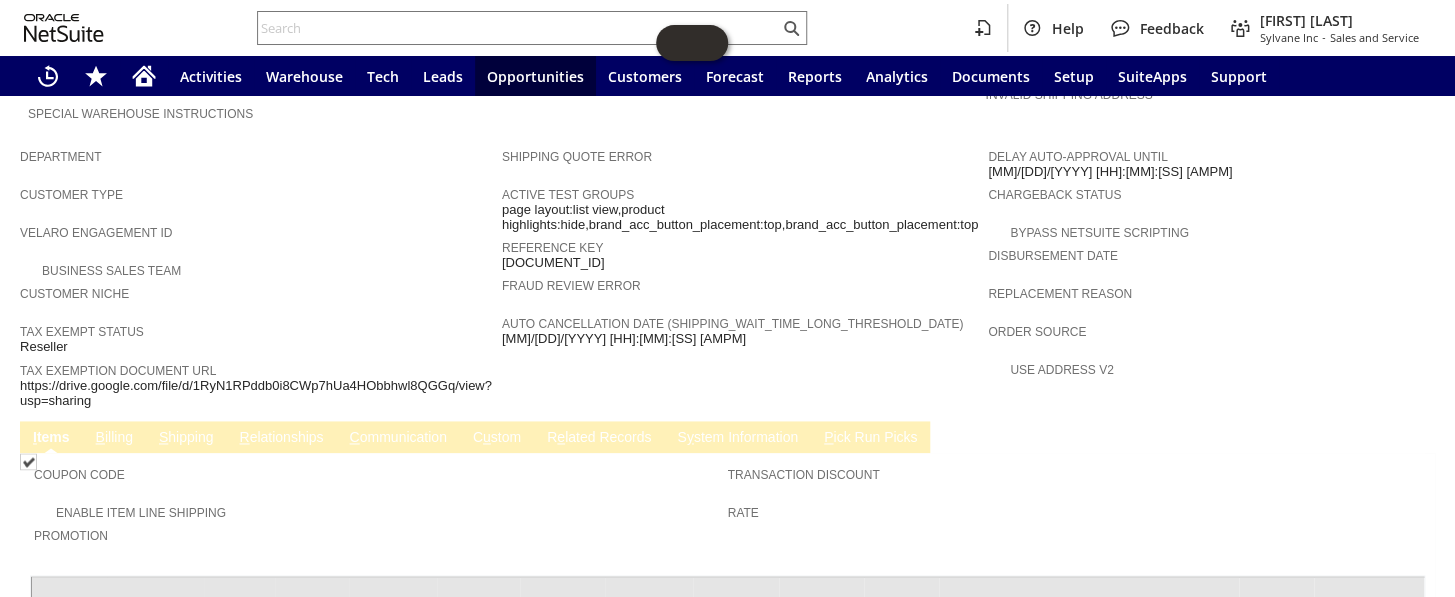scroll, scrollTop: 1257, scrollLeft: 0, axis: vertical 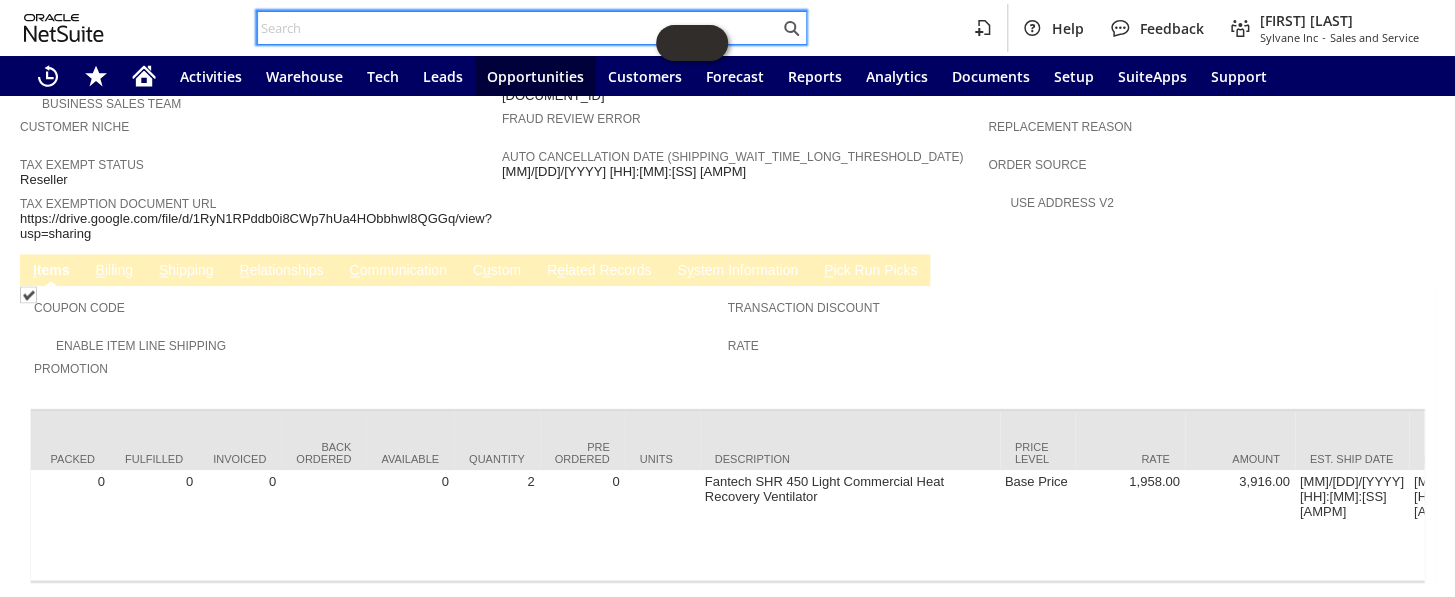 paste on "S1340953" 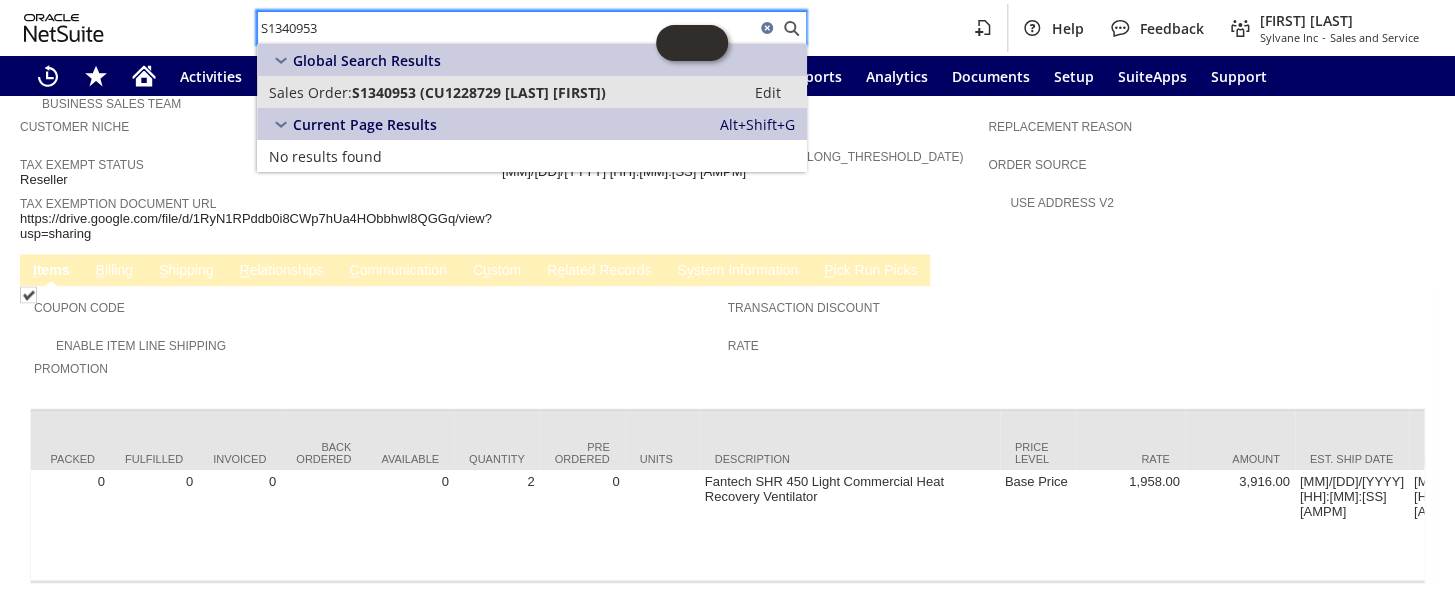 type on "S1340953" 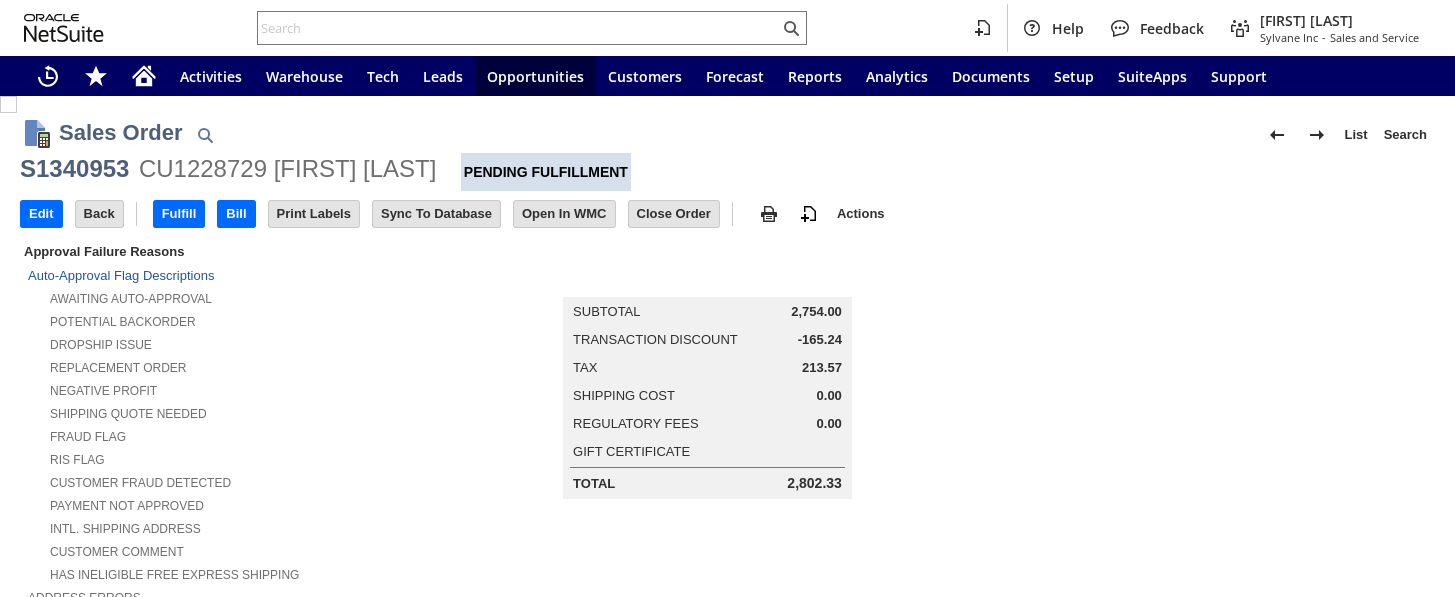 scroll, scrollTop: 0, scrollLeft: 0, axis: both 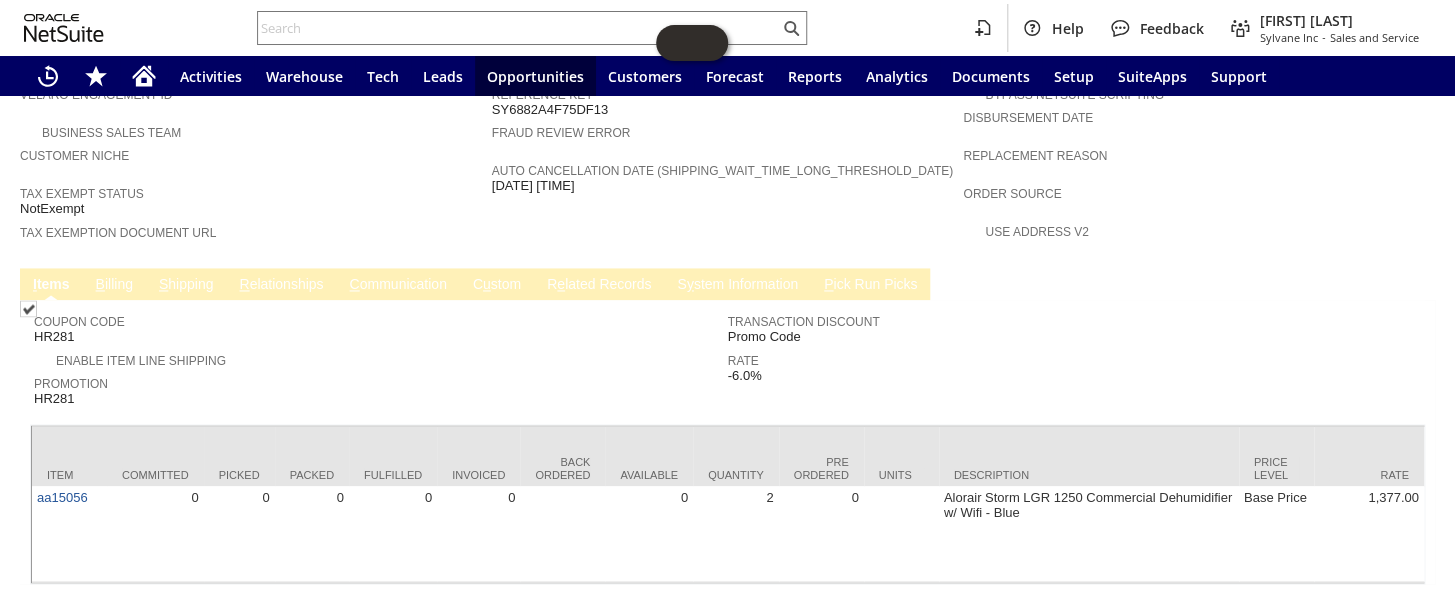 click on "C ommunication" at bounding box center [398, 285] 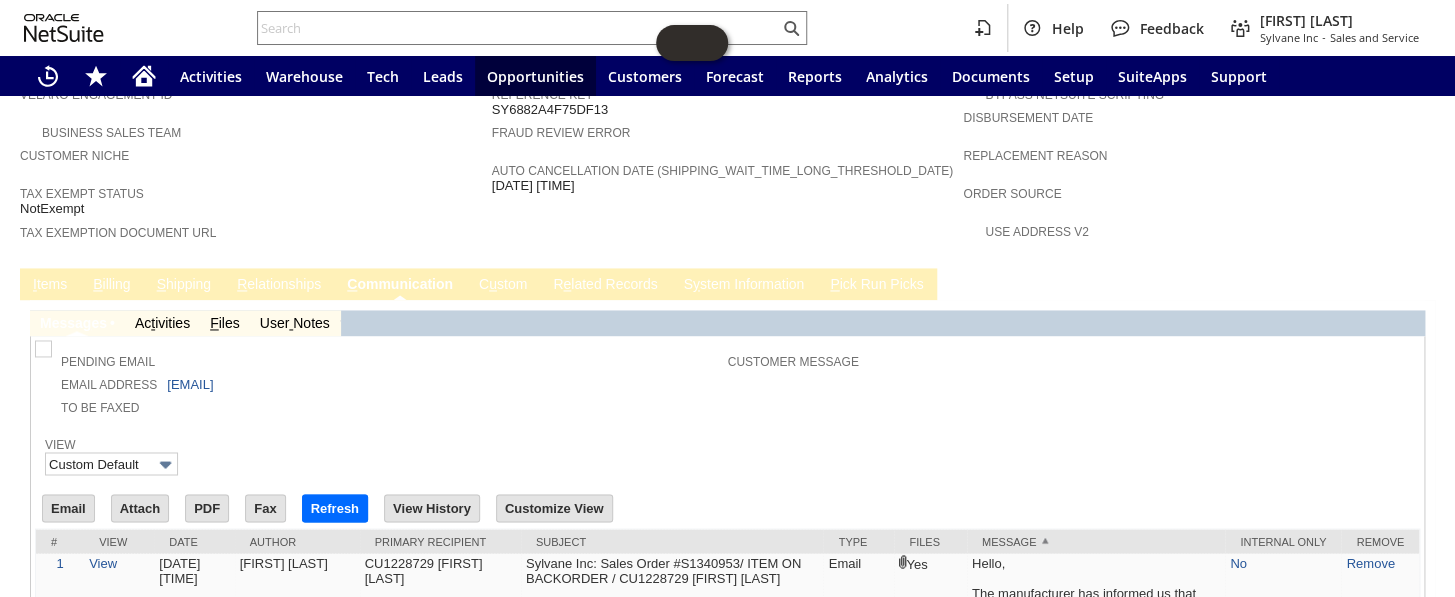 scroll, scrollTop: 0, scrollLeft: 0, axis: both 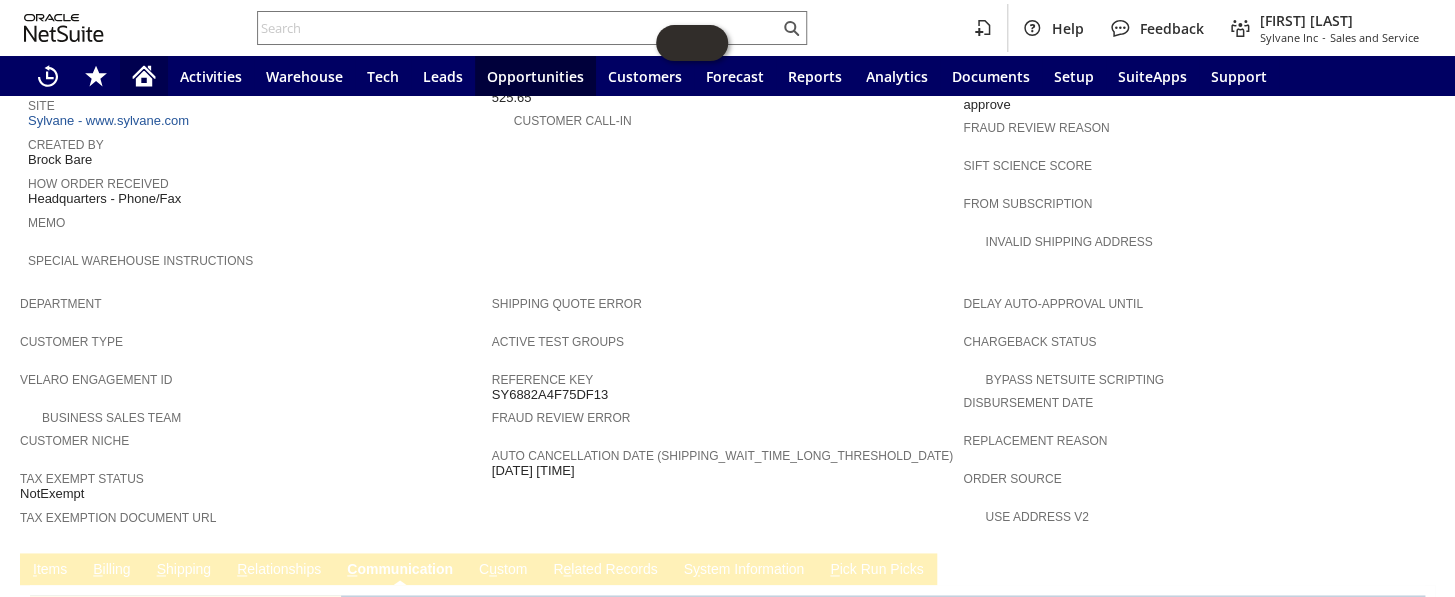 click 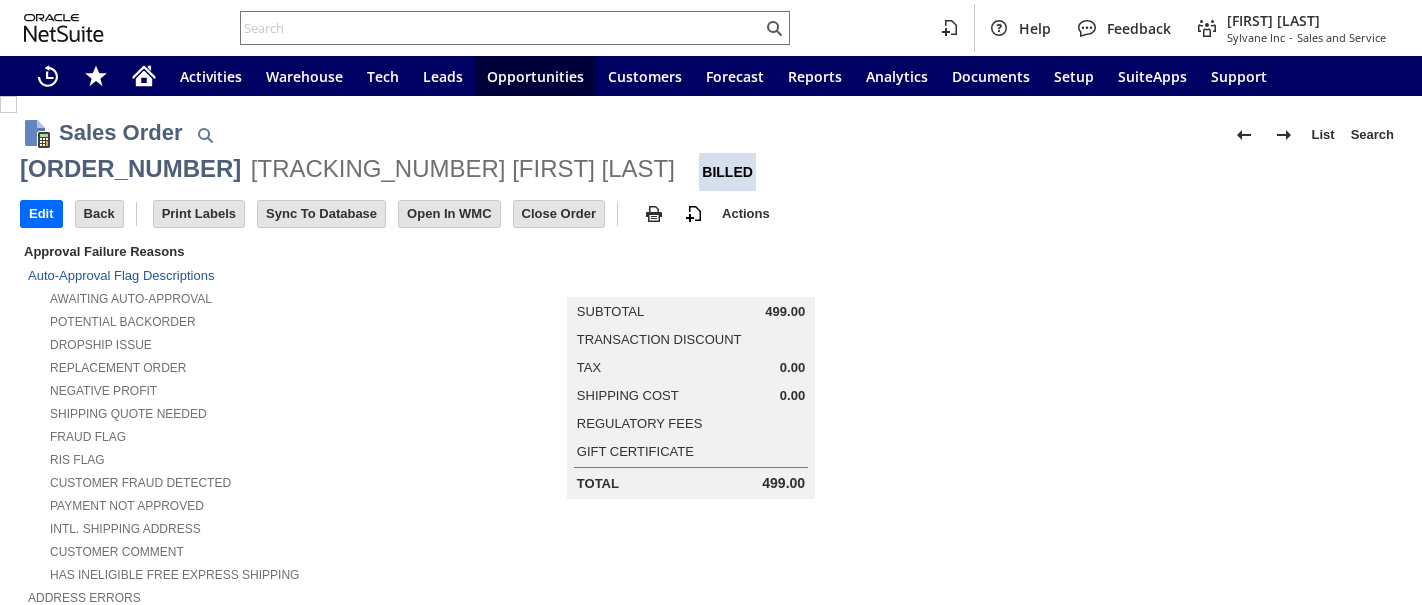 scroll, scrollTop: 0, scrollLeft: 0, axis: both 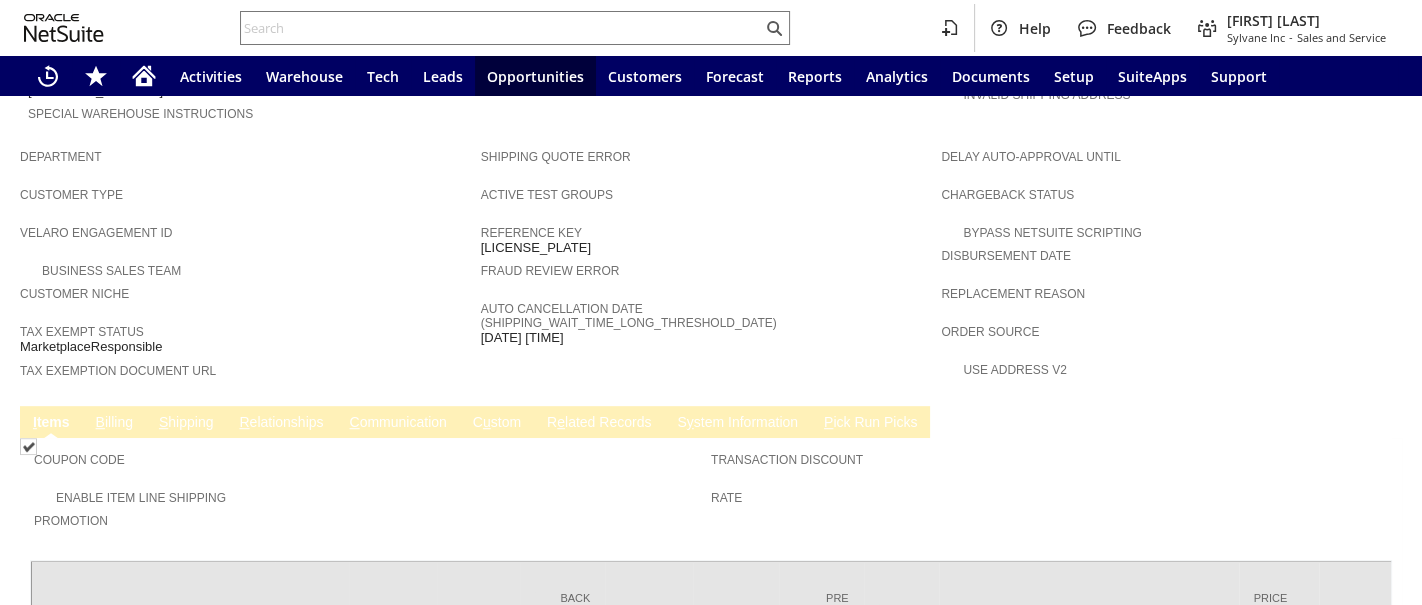 click on "S hipping" at bounding box center [186, 423] 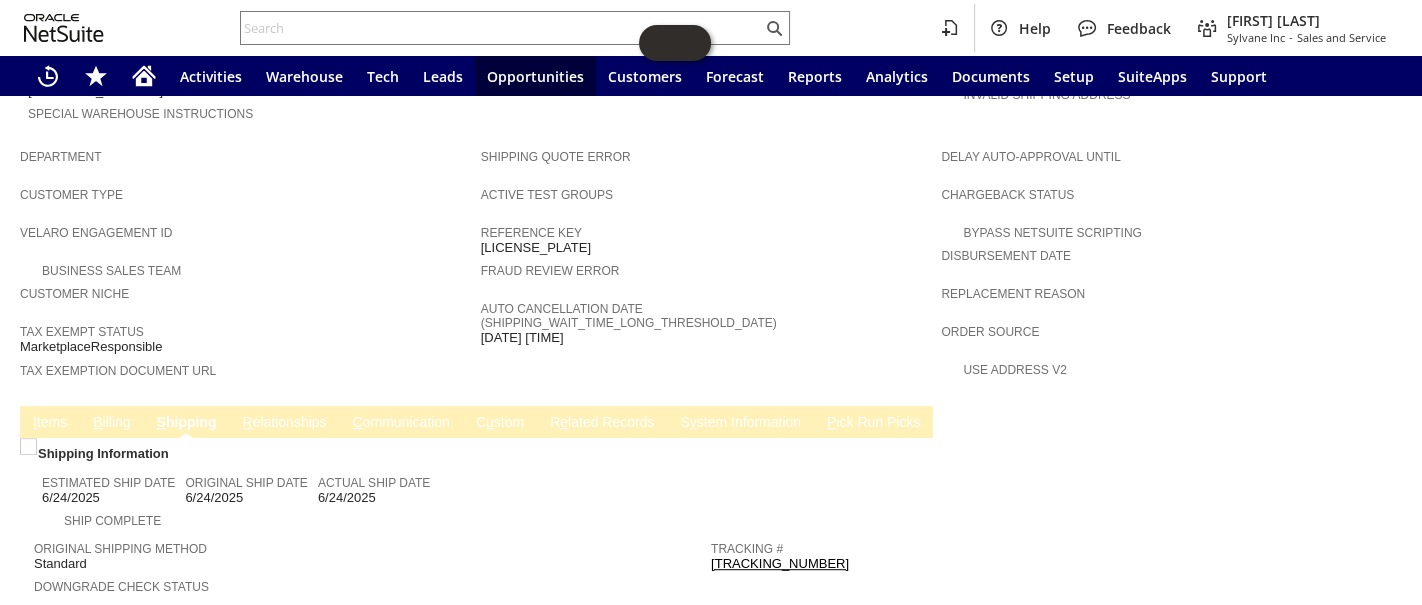 drag, startPoint x: 318, startPoint y: 429, endPoint x: 375, endPoint y: 430, distance: 57.00877 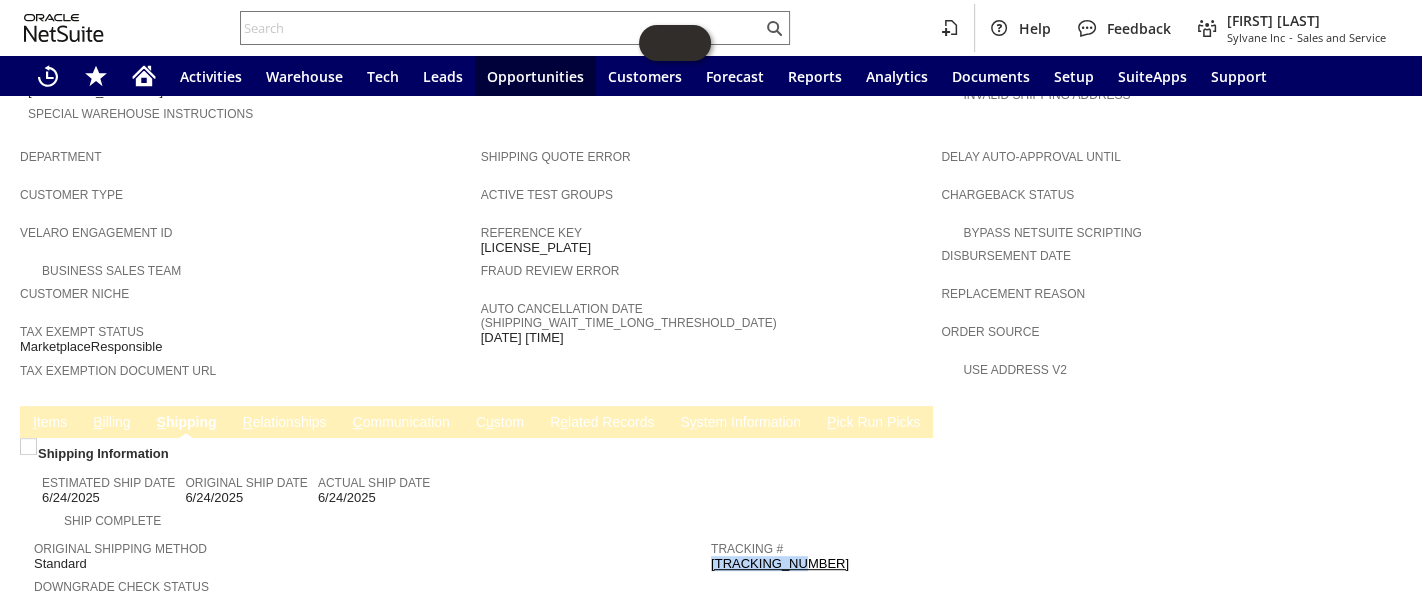 drag, startPoint x: 816, startPoint y: 488, endPoint x: 704, endPoint y: 492, distance: 112.0714 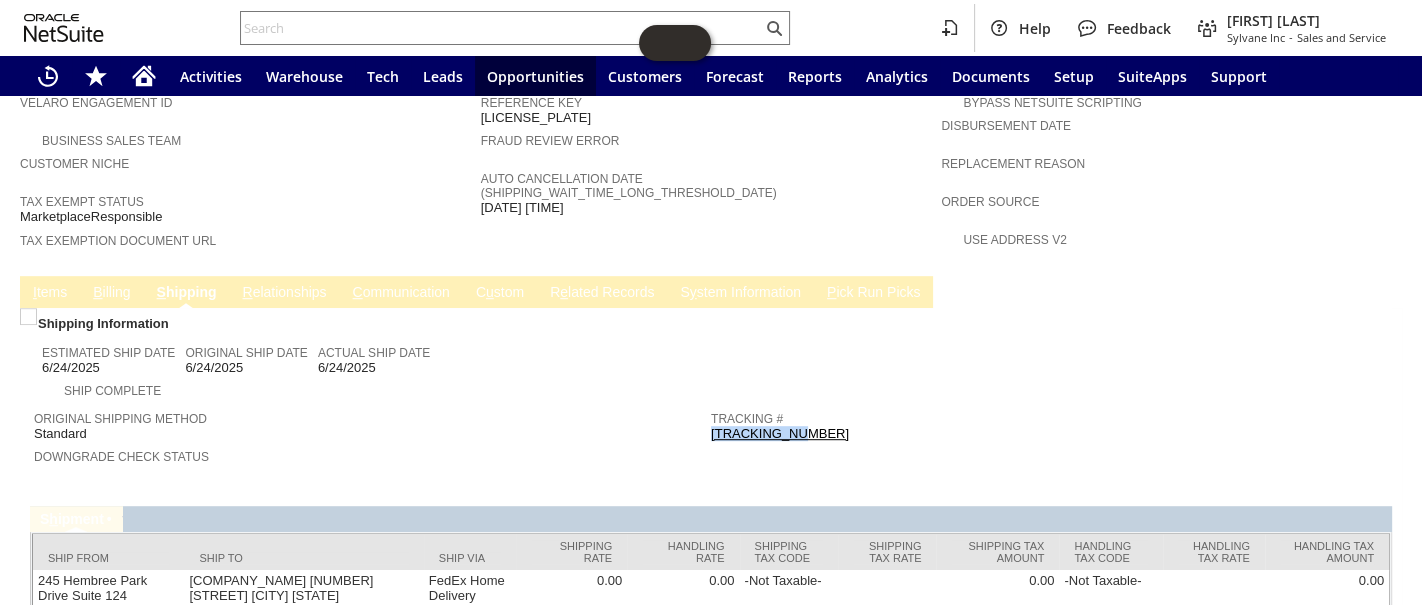 scroll, scrollTop: 1240, scrollLeft: 0, axis: vertical 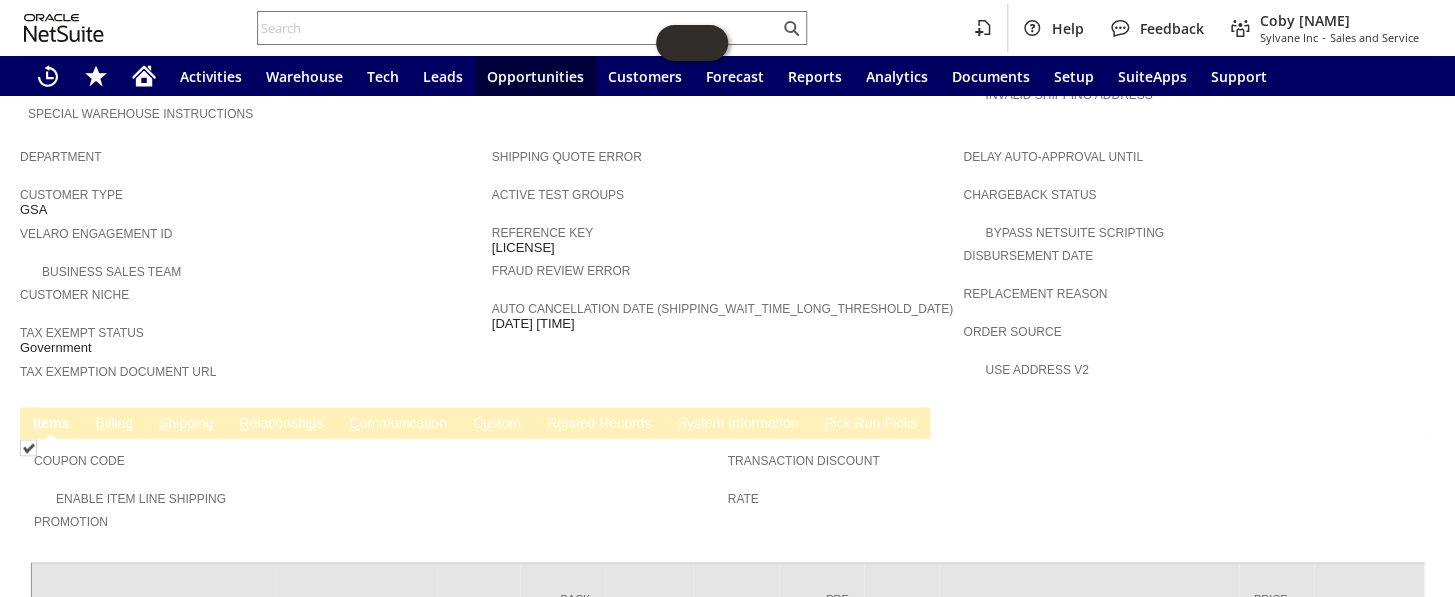 click on "B illing" at bounding box center (114, 424) 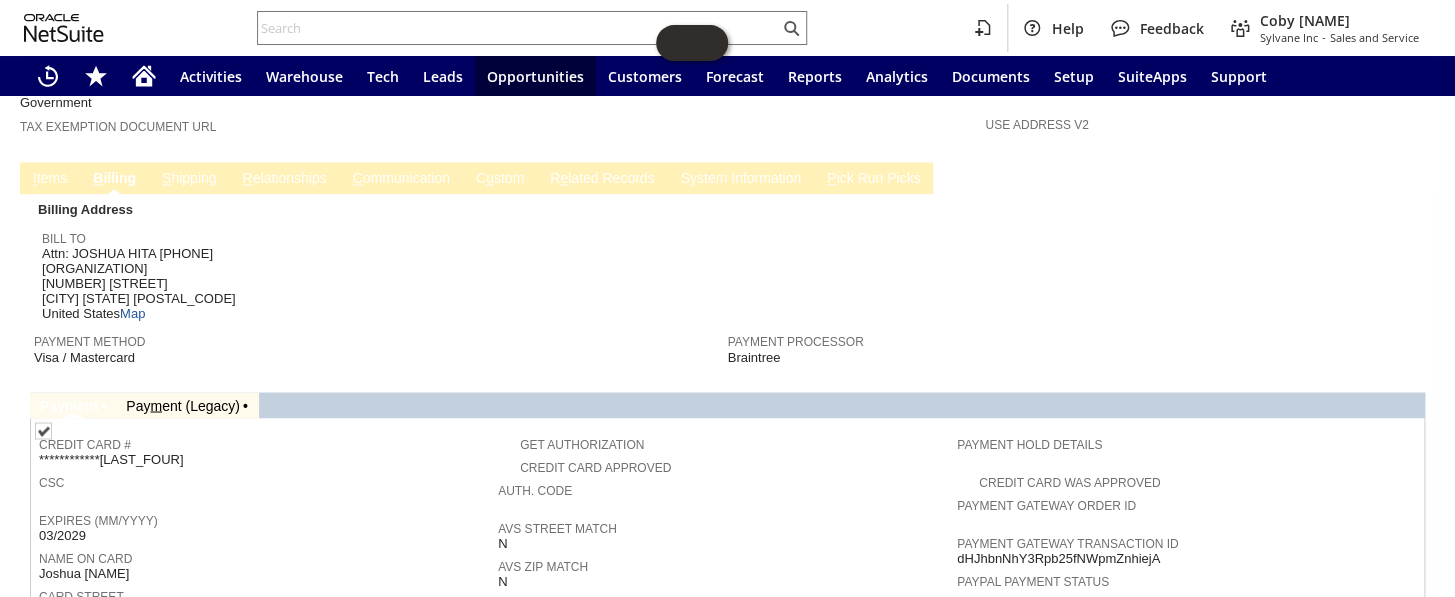 scroll, scrollTop: 1303, scrollLeft: 0, axis: vertical 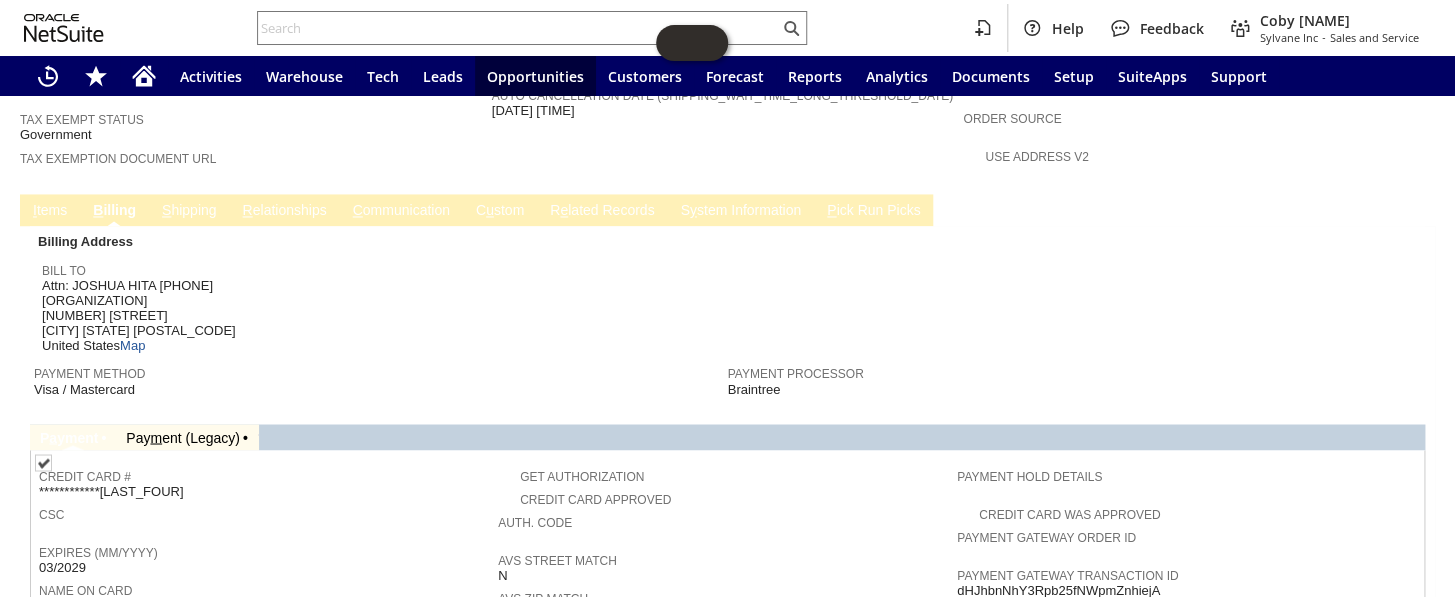 click on "Pay m ent (Legacy)" at bounding box center [187, 437] 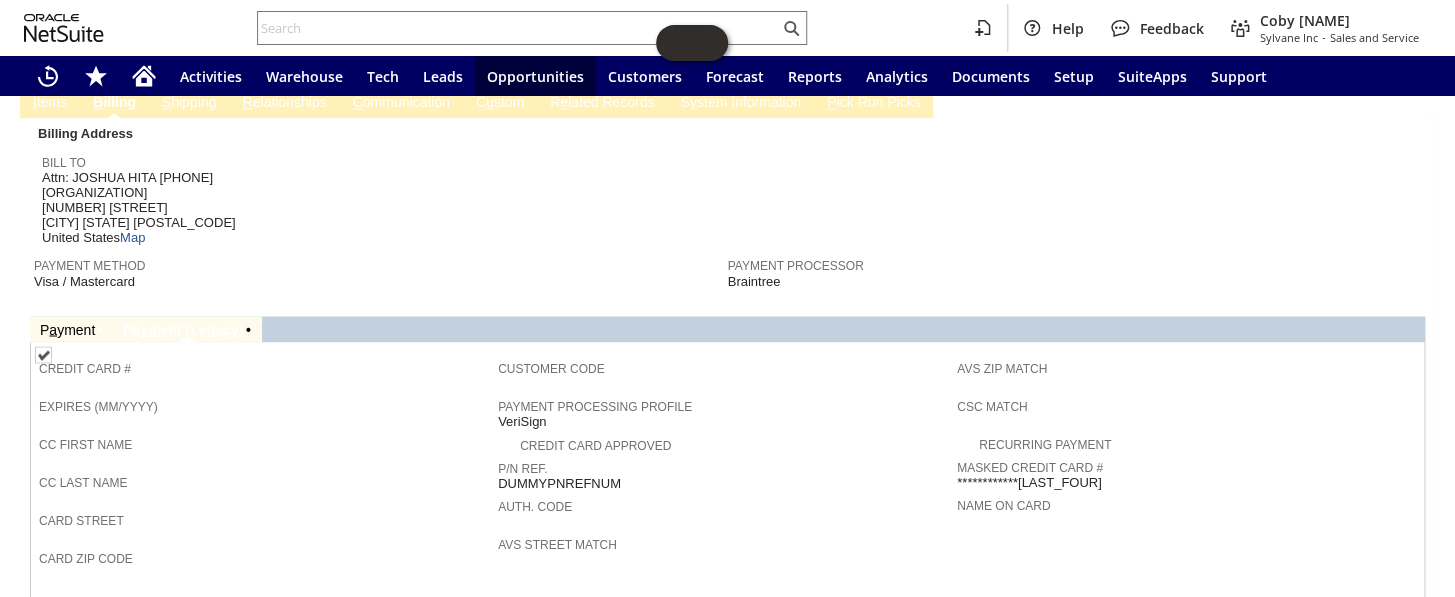 scroll, scrollTop: 1226, scrollLeft: 0, axis: vertical 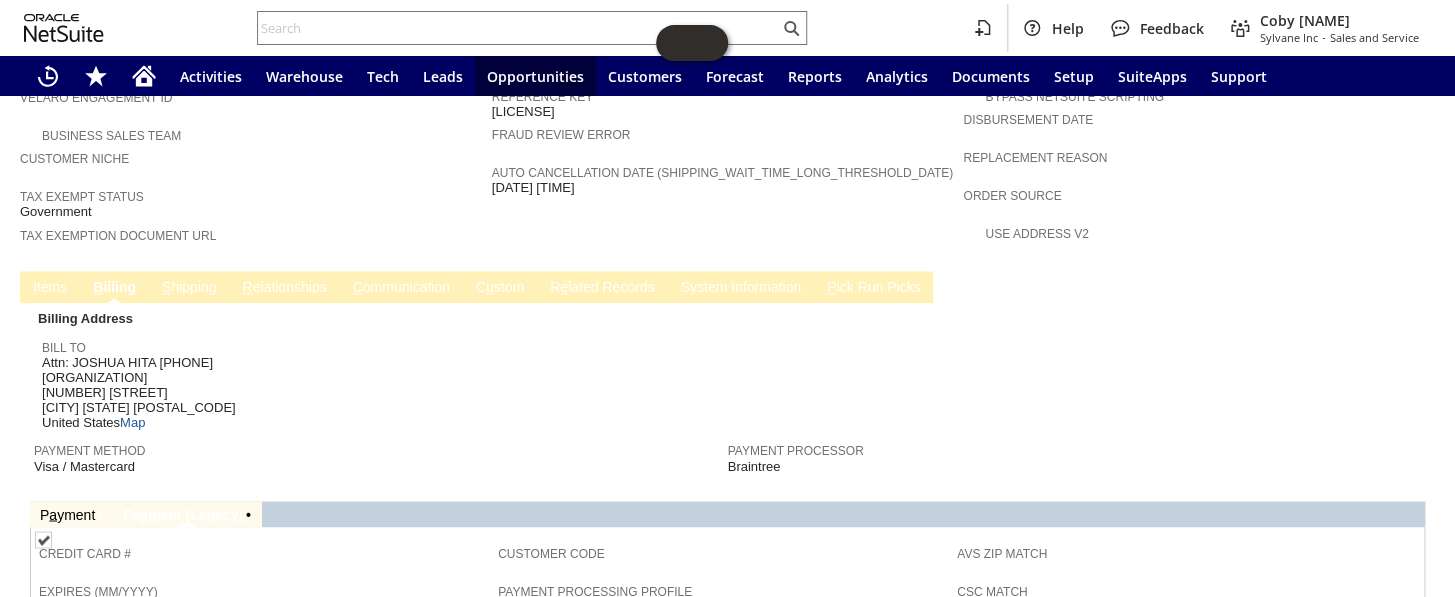 click on "B illing" at bounding box center (114, 288) 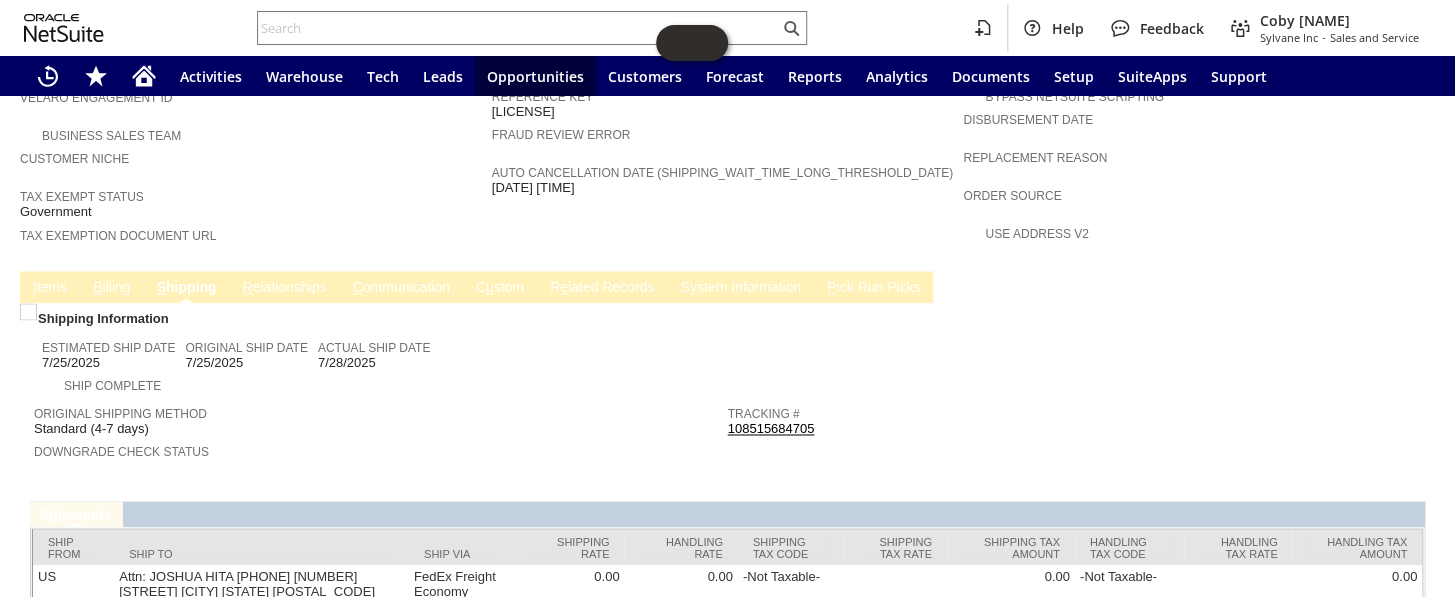 click on "B illing" at bounding box center [111, 288] 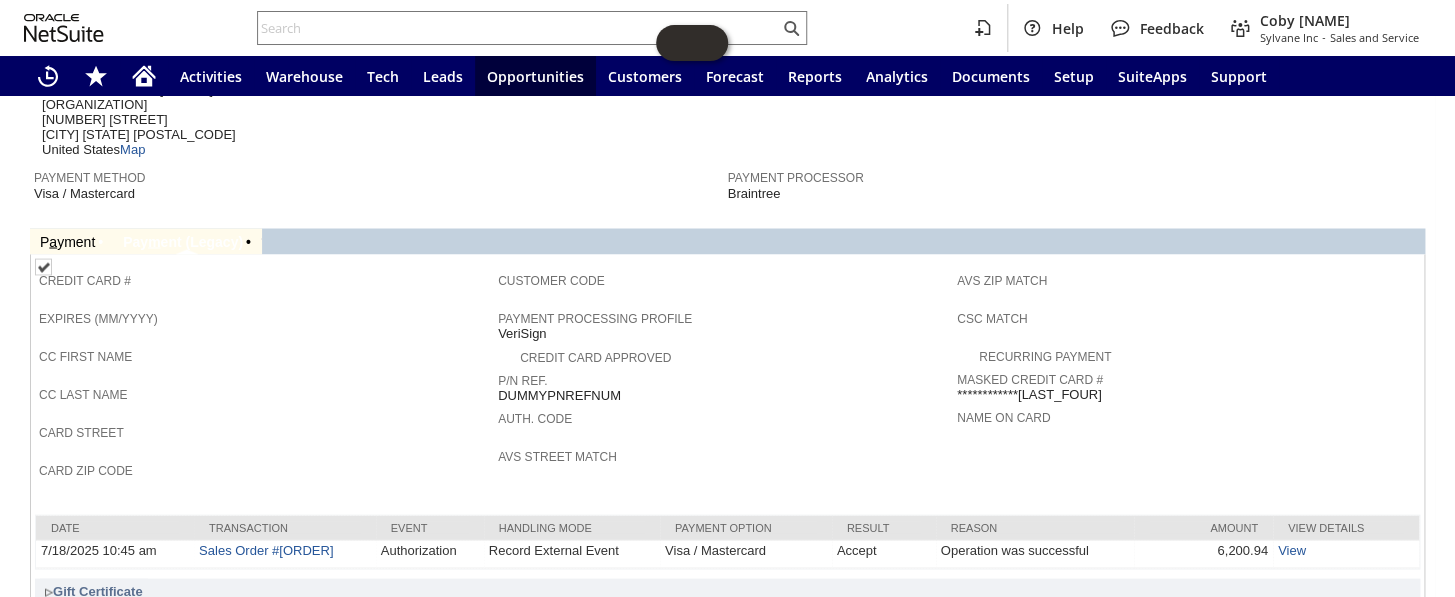 scroll, scrollTop: 1226, scrollLeft: 0, axis: vertical 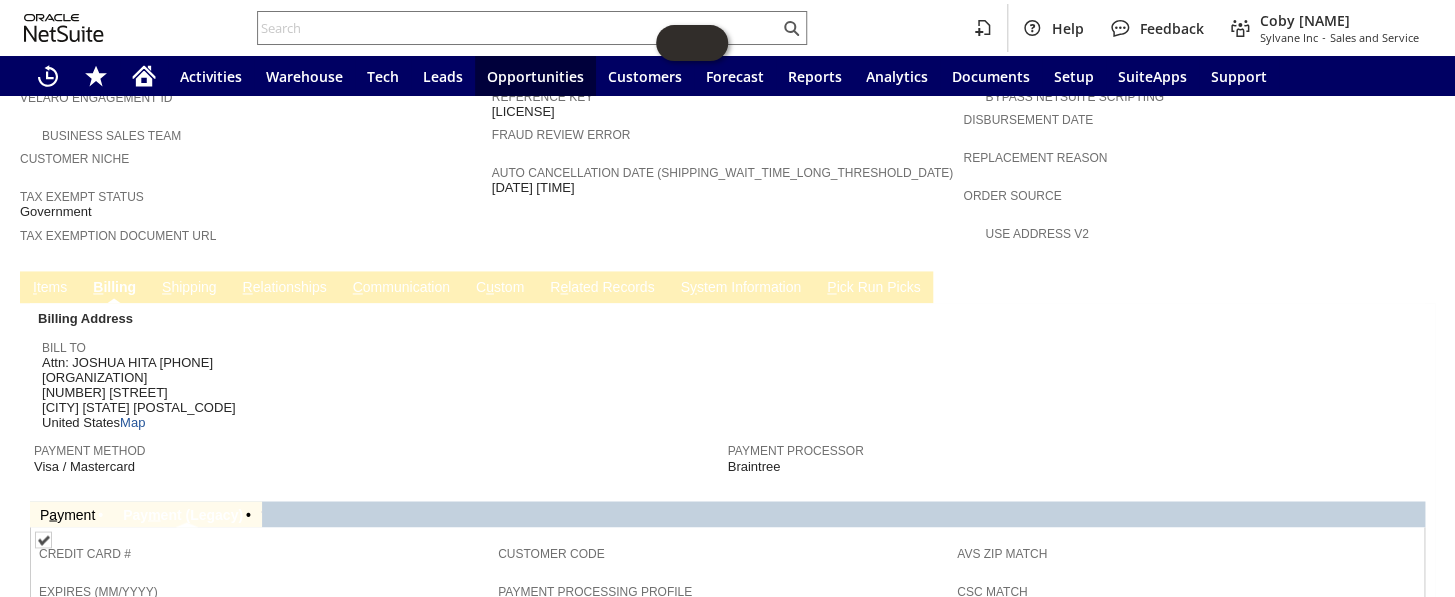 click on "R e lated Records" at bounding box center [602, 288] 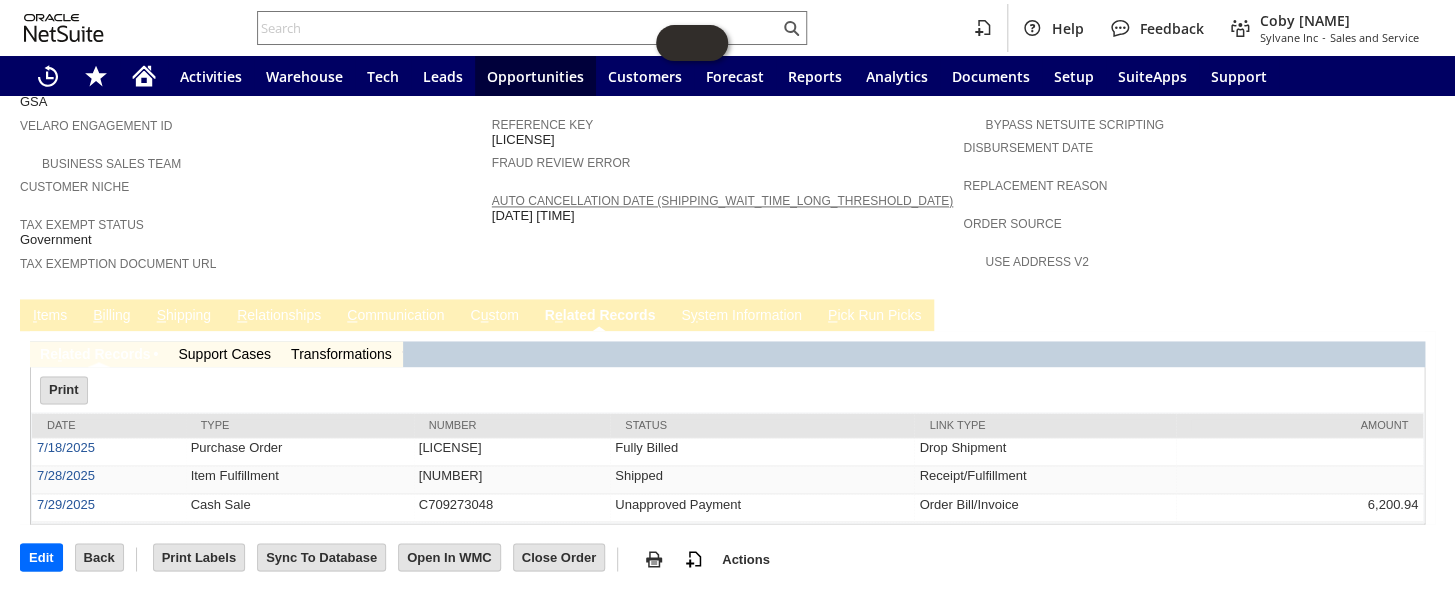 scroll, scrollTop: 1133, scrollLeft: 0, axis: vertical 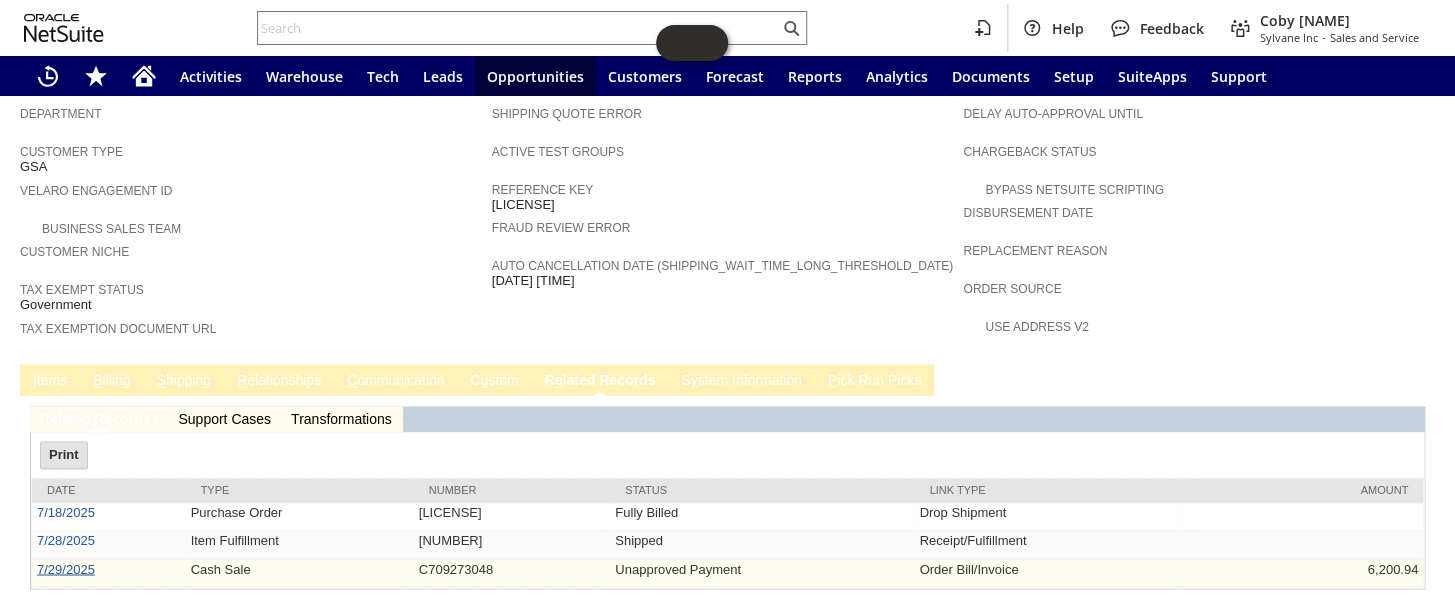 click on "7/29/2025" at bounding box center (66, 568) 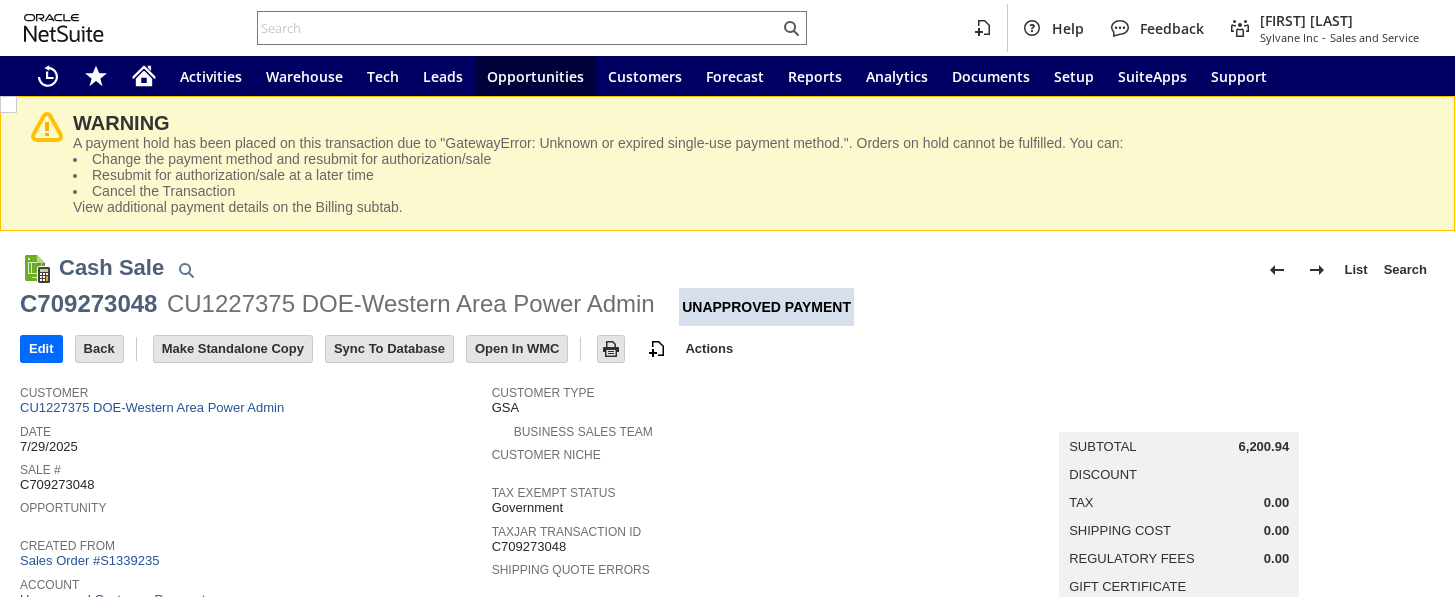 scroll, scrollTop: 0, scrollLeft: 0, axis: both 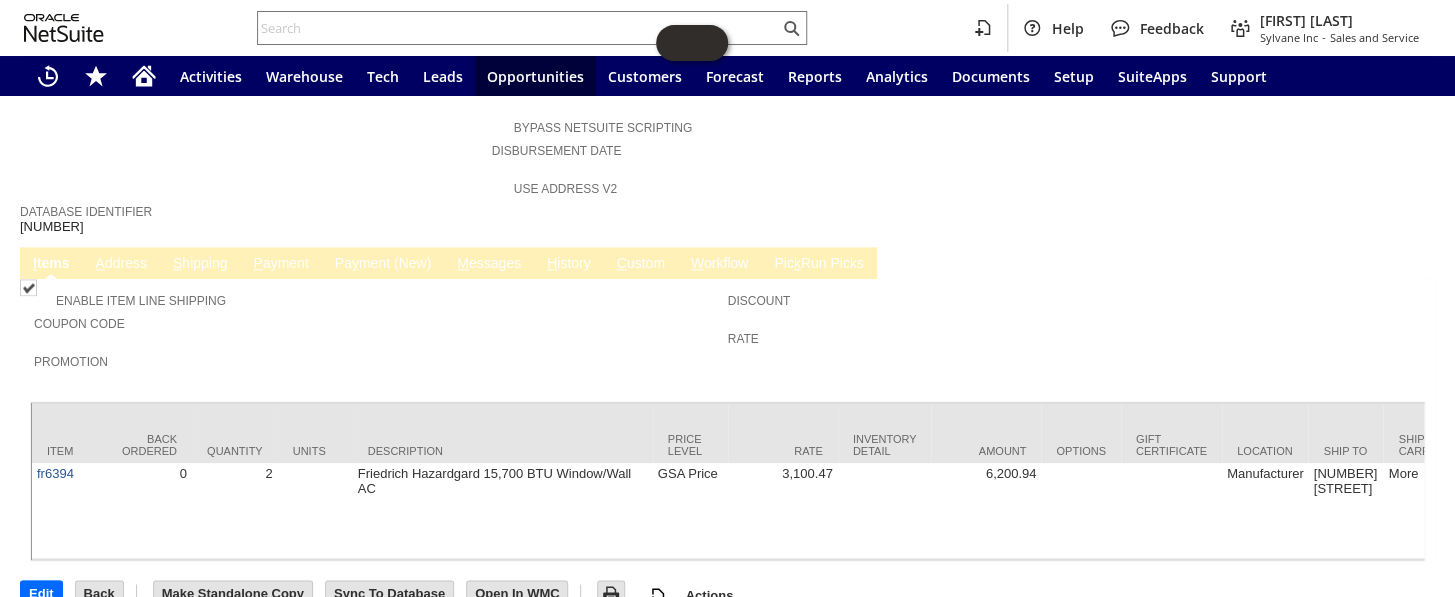 click on "M essages" at bounding box center [489, 264] 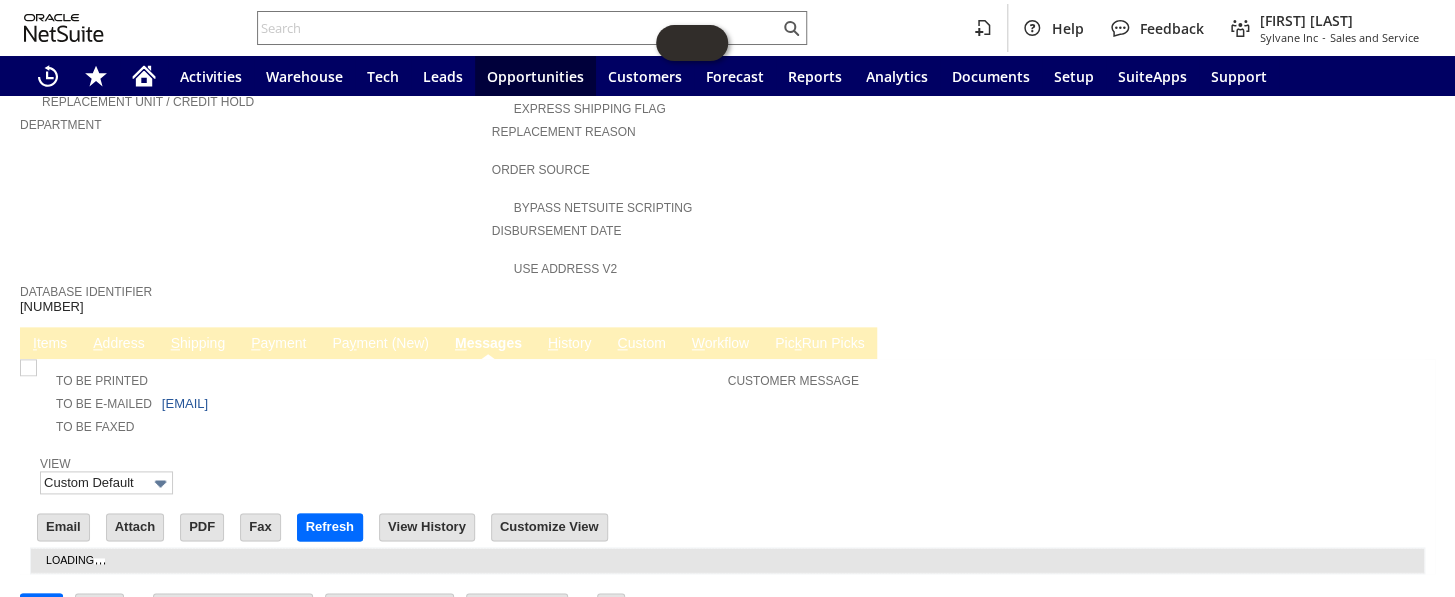 scroll, scrollTop: 0, scrollLeft: 0, axis: both 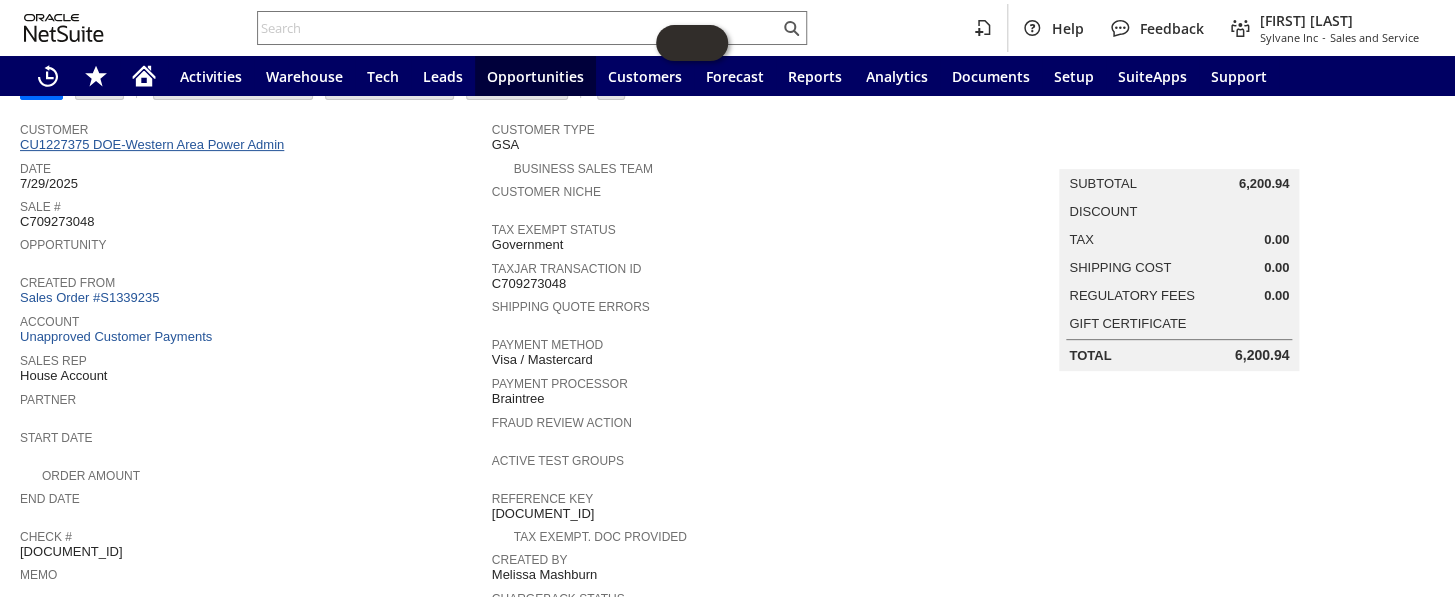 click on "CU1227375 DOE-Western Area Power Admin" at bounding box center (154, 144) 